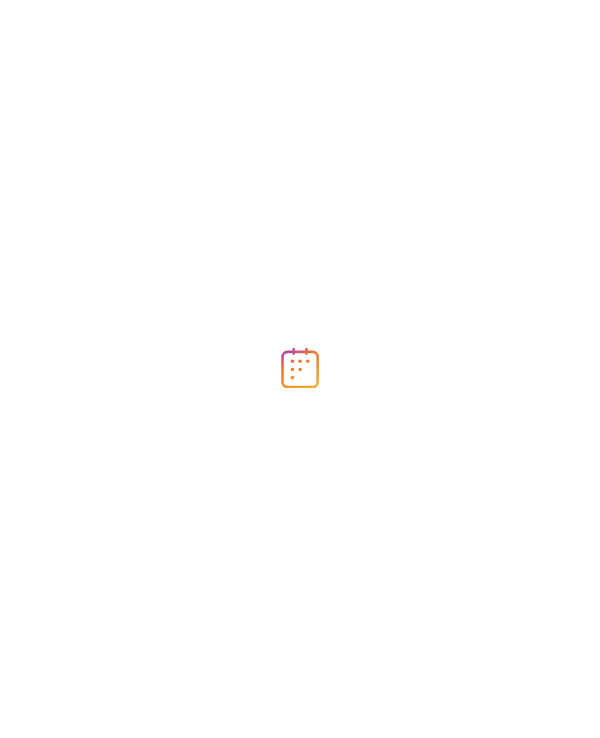 scroll, scrollTop: 0, scrollLeft: 0, axis: both 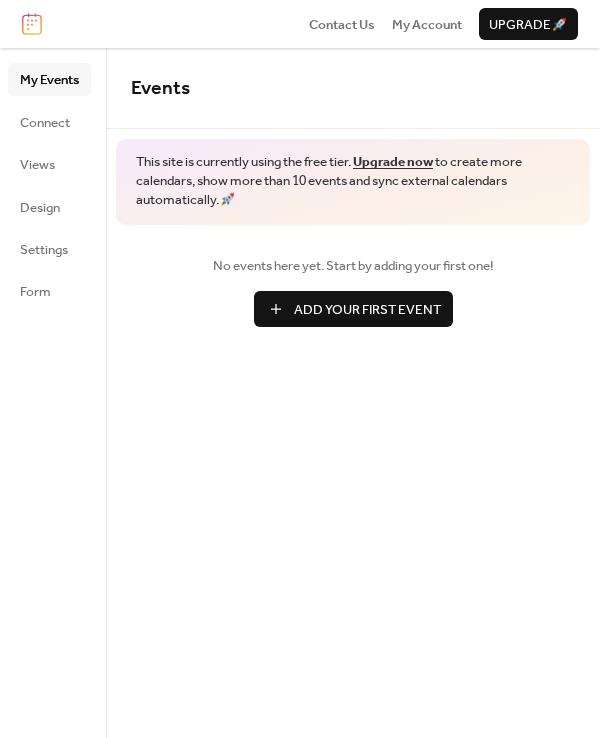click on "Add Your First Event" at bounding box center (367, 310) 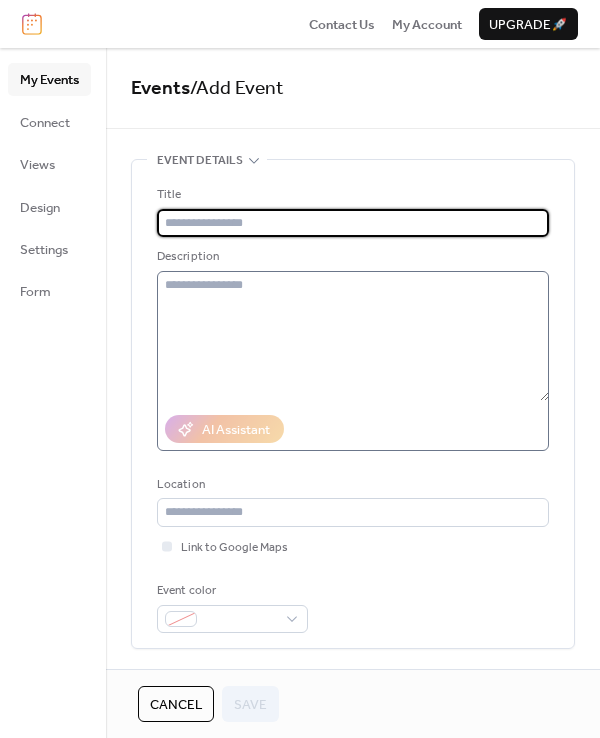 paste on "**********" 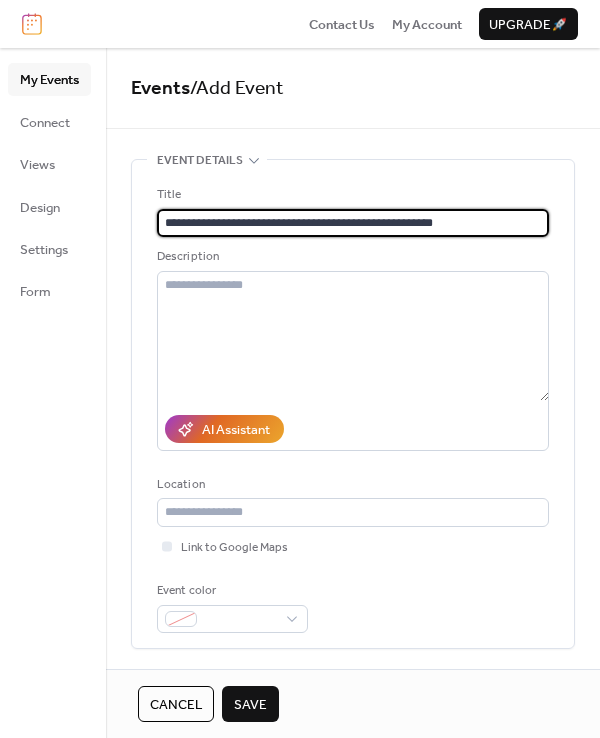 click on "**********" at bounding box center [353, 223] 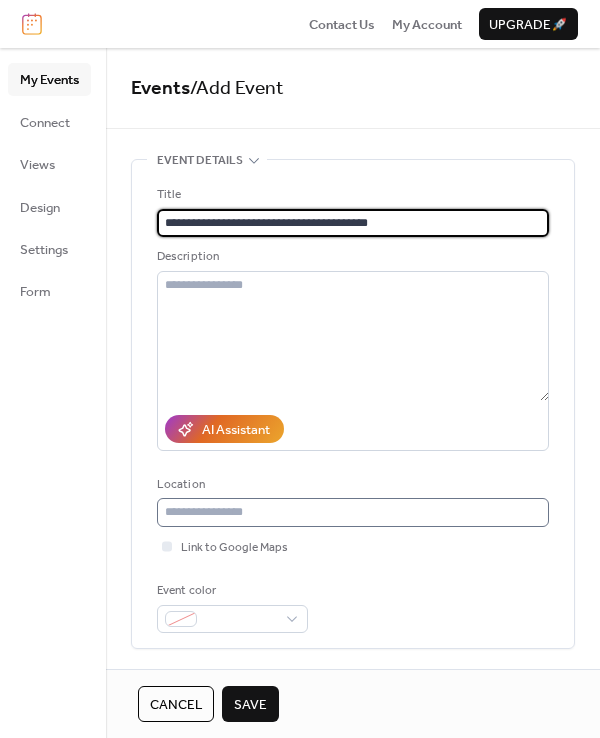 type on "**********" 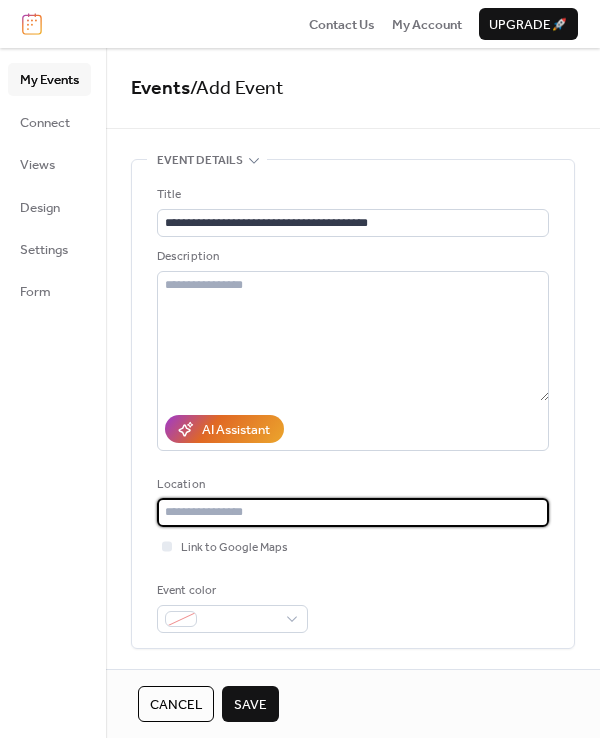 click at bounding box center (353, 512) 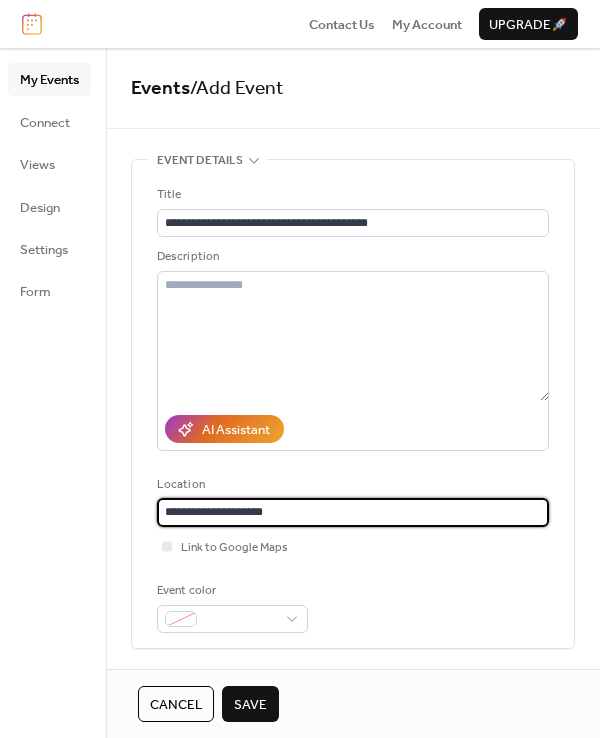 click on "**********" at bounding box center [353, 512] 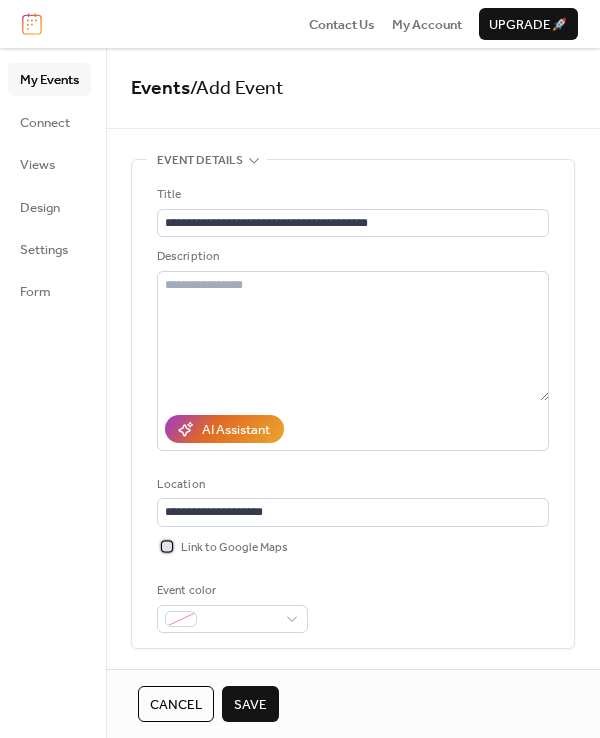 click at bounding box center (167, 546) 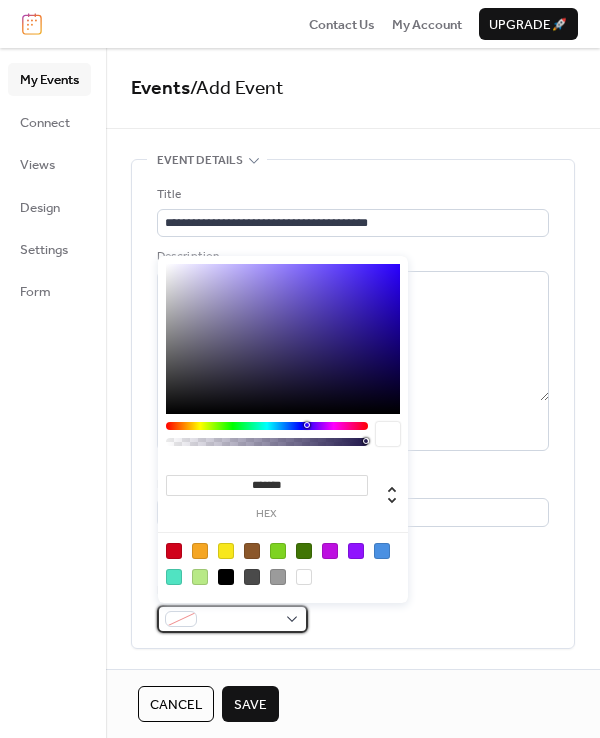 click at bounding box center [232, 619] 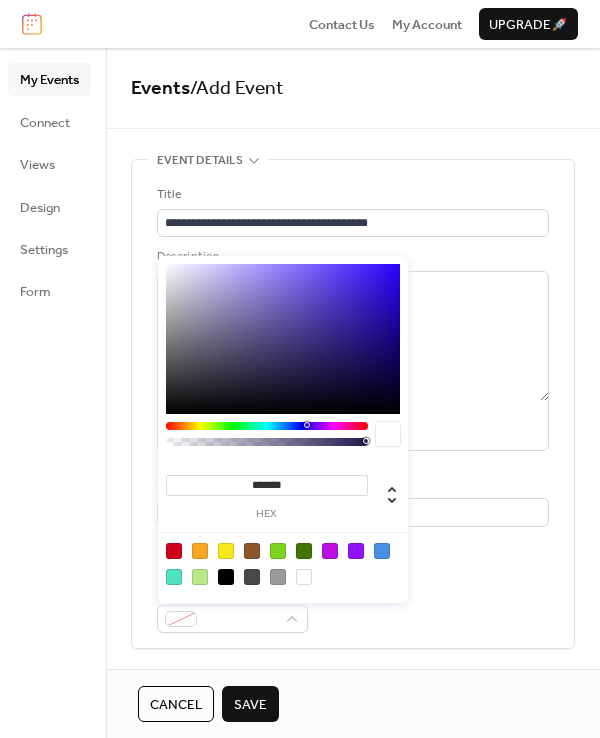 click at bounding box center (382, 551) 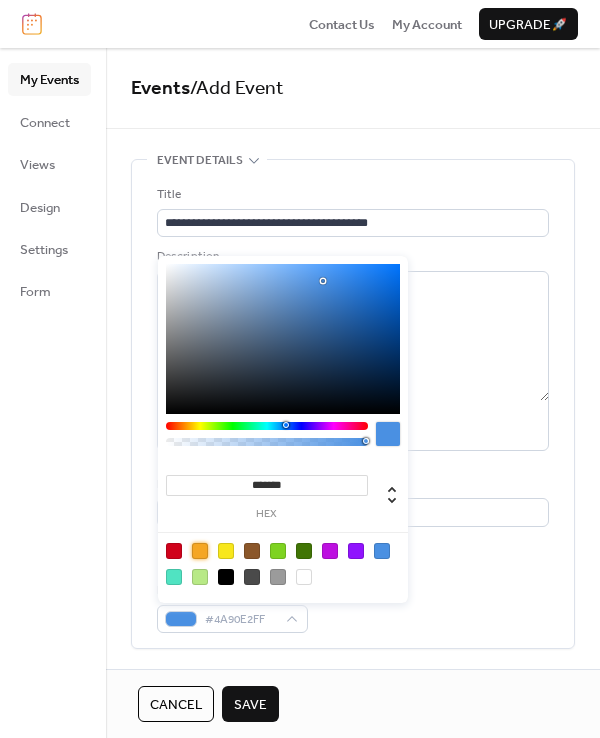 click at bounding box center (200, 551) 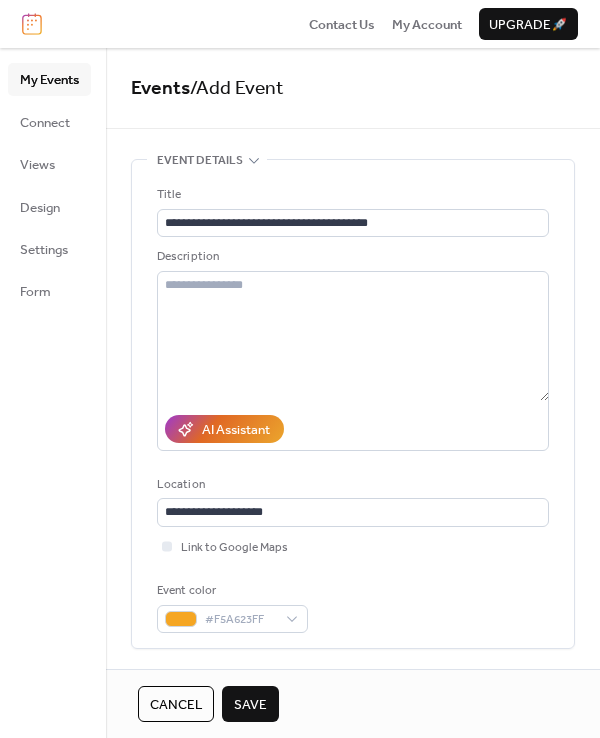 click on "Save" at bounding box center (250, 705) 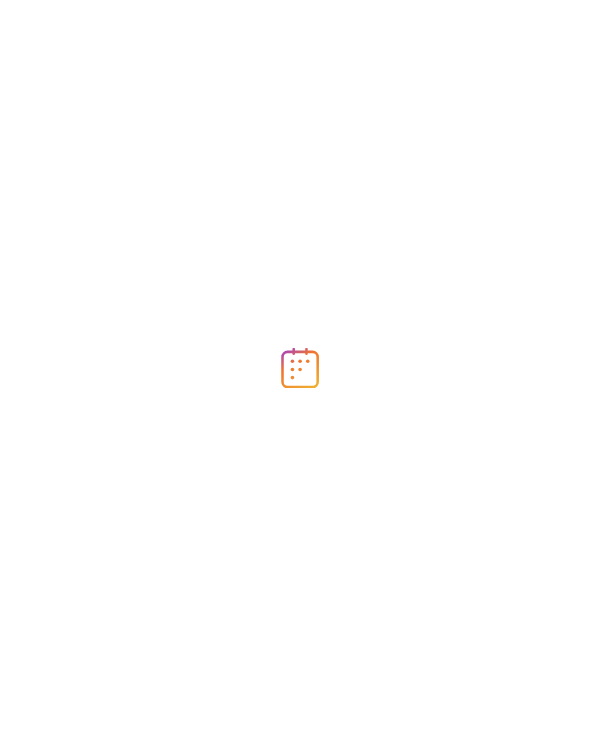 scroll, scrollTop: 0, scrollLeft: 0, axis: both 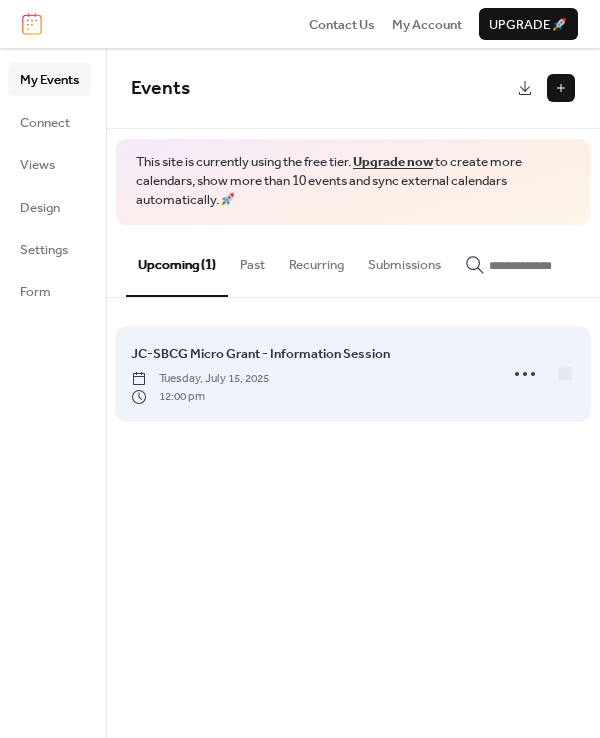 click on "JC-SBCG Micro Grant - Information Session Tuesday, July 15, 2025 12:00 pm" at bounding box center [308, 374] 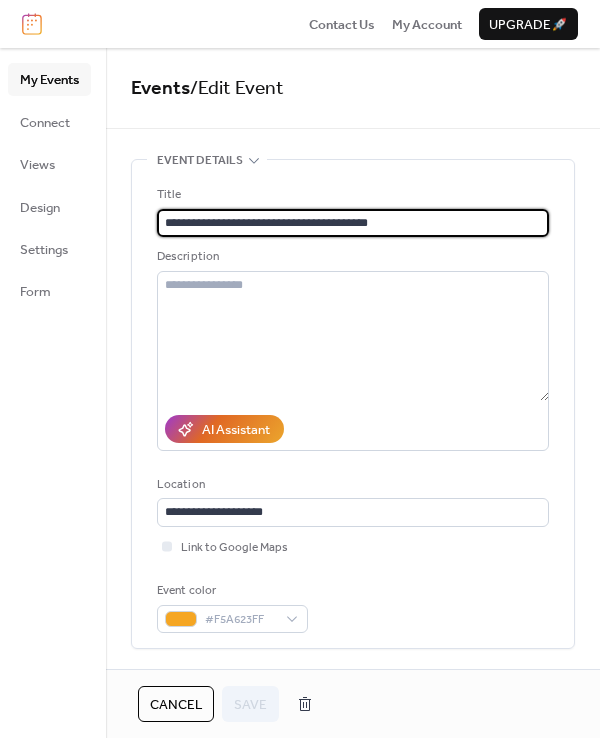 drag, startPoint x: 404, startPoint y: 220, endPoint x: 285, endPoint y: 214, distance: 119.15116 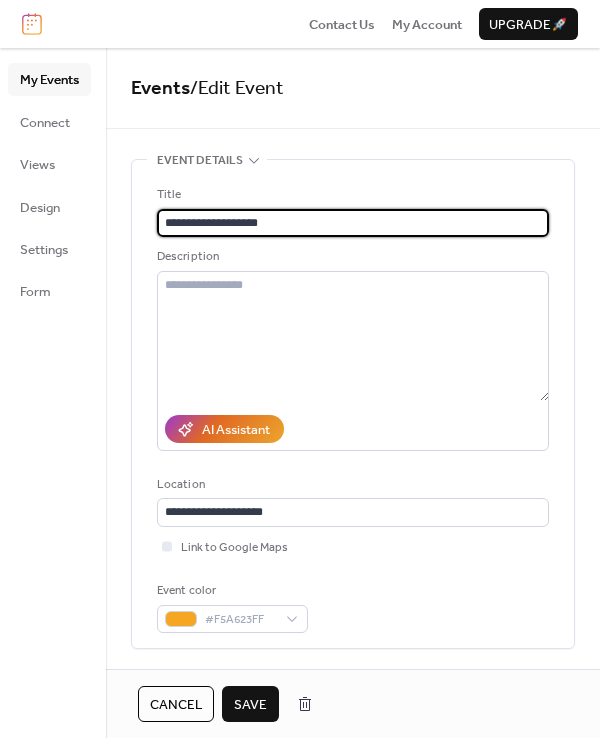 click on "**********" at bounding box center (353, 223) 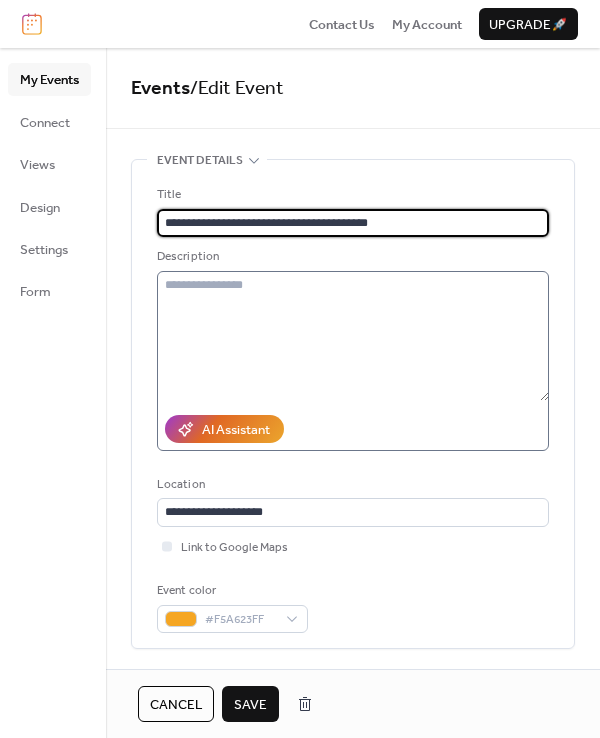type on "**********" 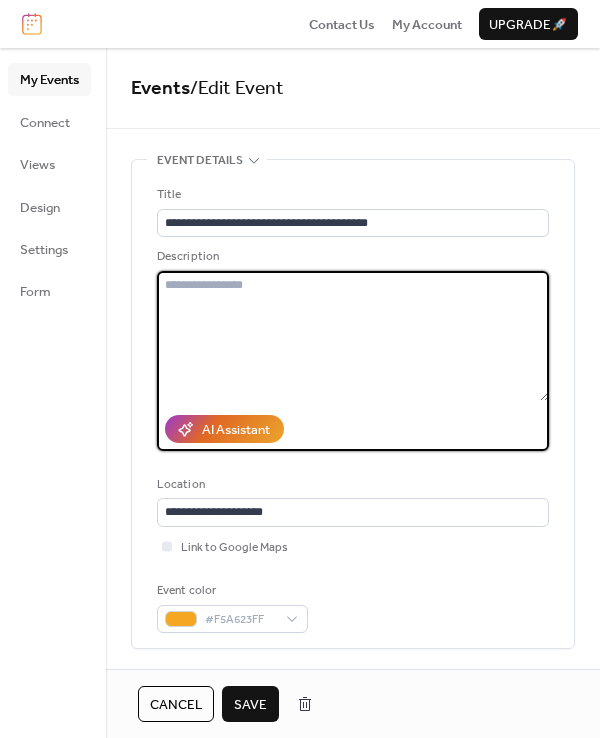click at bounding box center [353, 336] 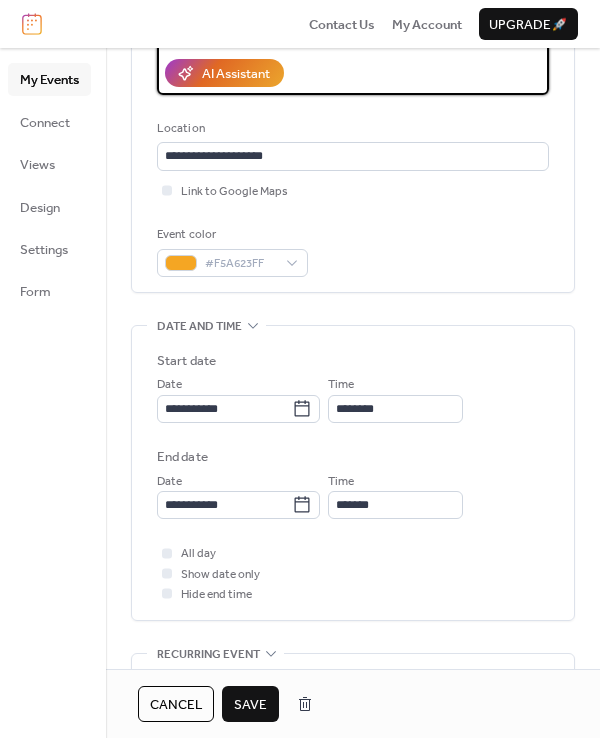 scroll, scrollTop: 375, scrollLeft: 0, axis: vertical 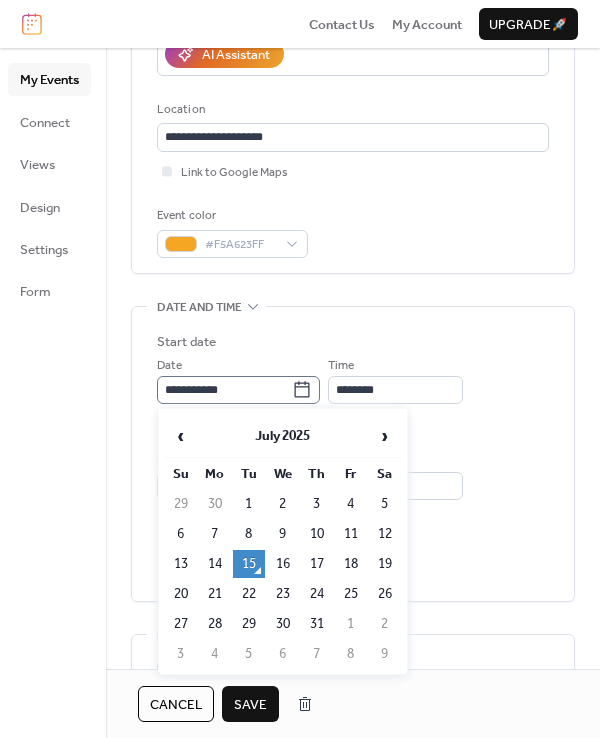 click 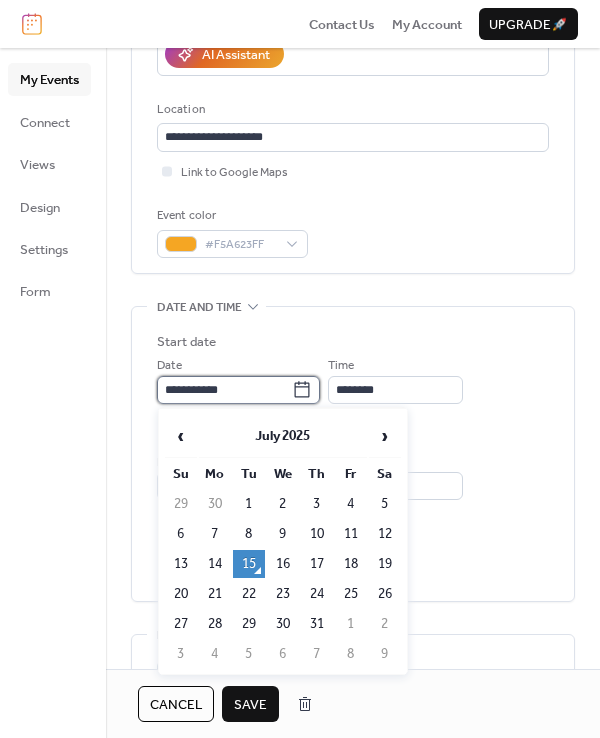 click on "**********" at bounding box center [224, 390] 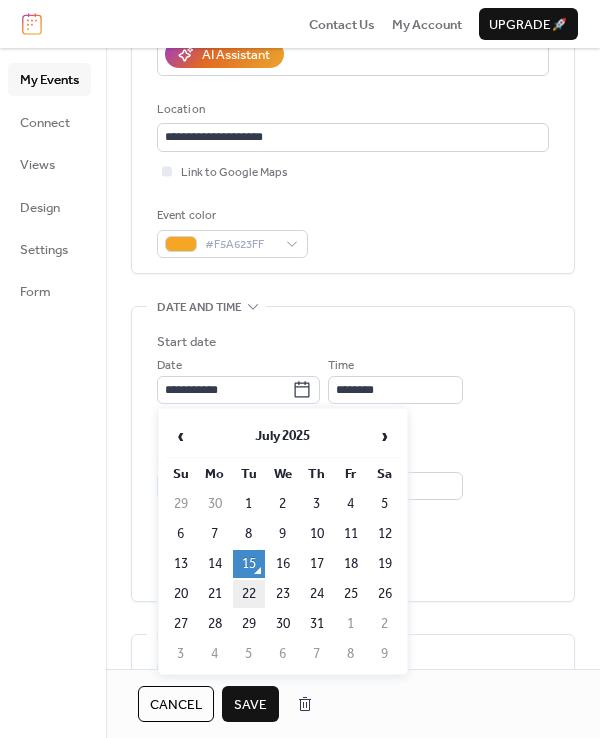 click on "22" at bounding box center [249, 594] 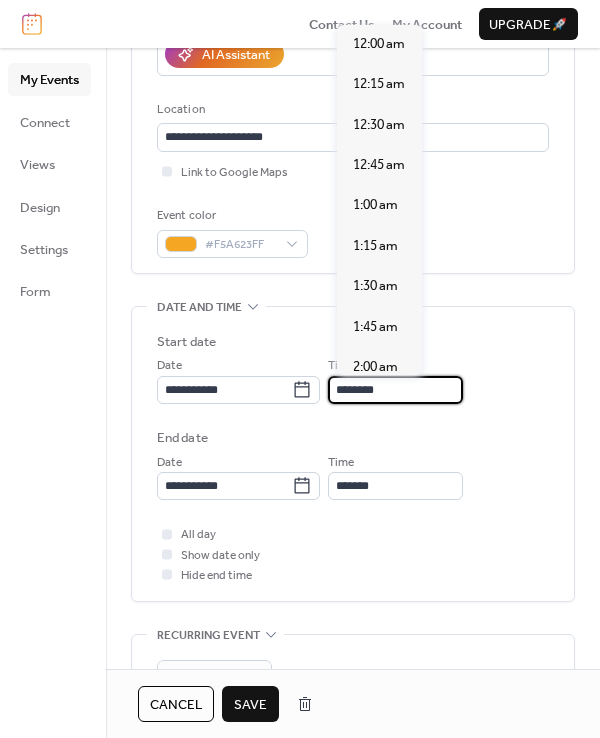 click on "********" at bounding box center (395, 390) 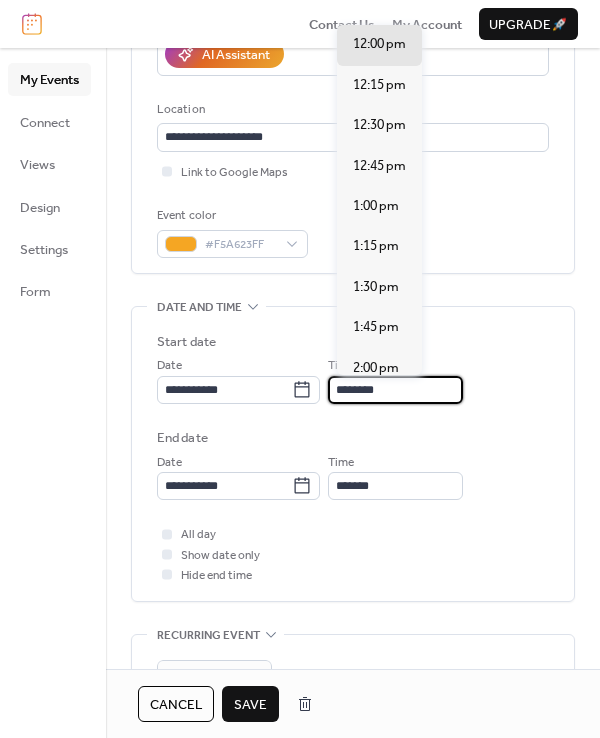 scroll, scrollTop: 2245, scrollLeft: 0, axis: vertical 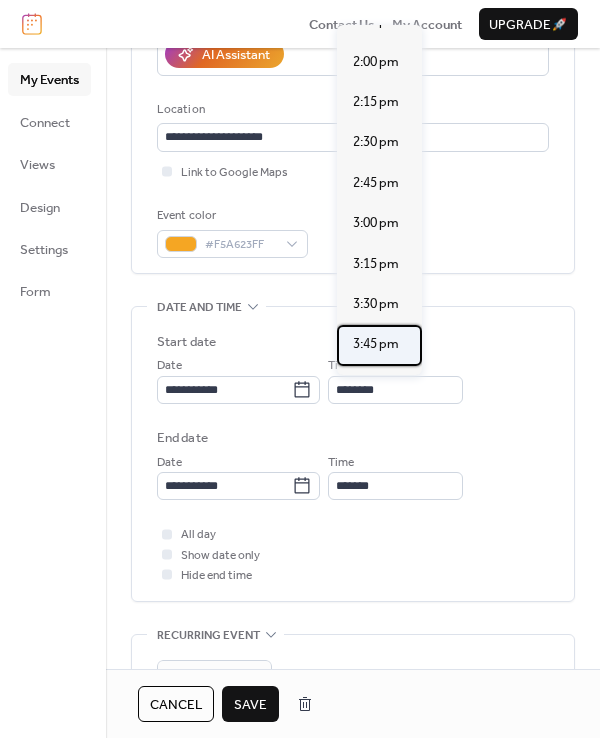 click on "3:45 pm" at bounding box center (379, 345) 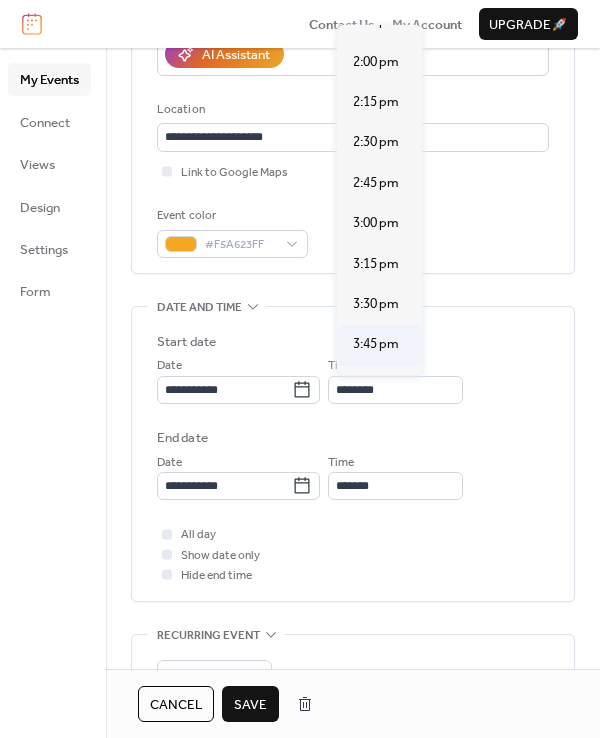 type on "*******" 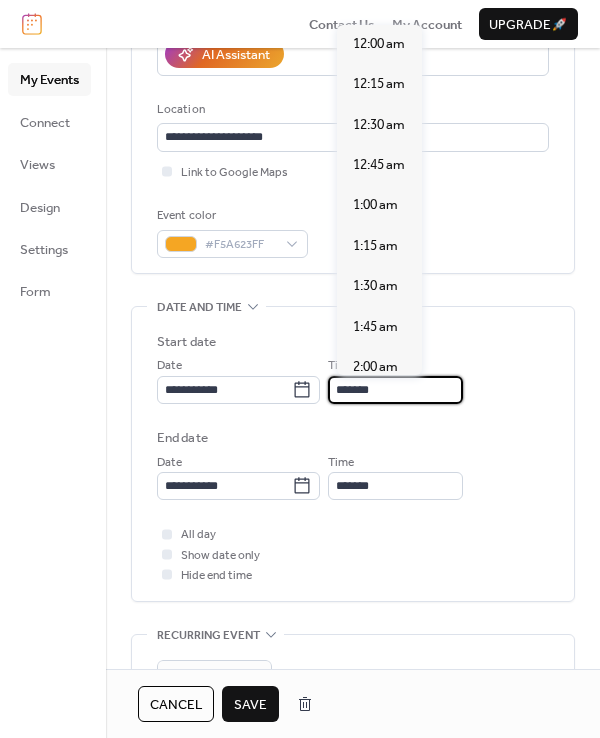 click on "*******" at bounding box center (395, 390) 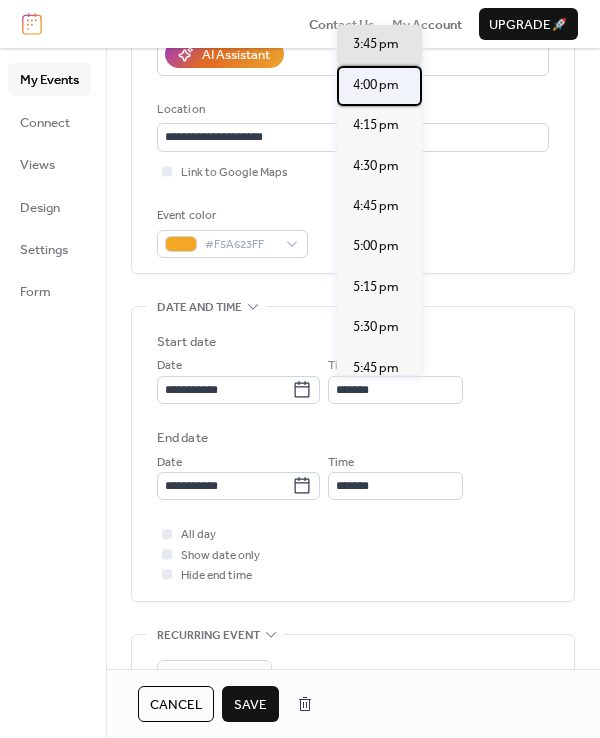 click on "4:00 pm" at bounding box center [376, 85] 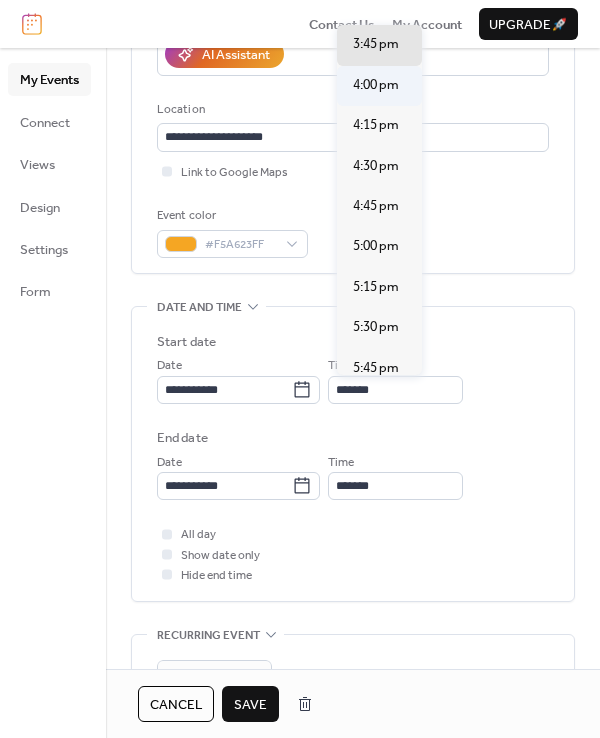 type on "*******" 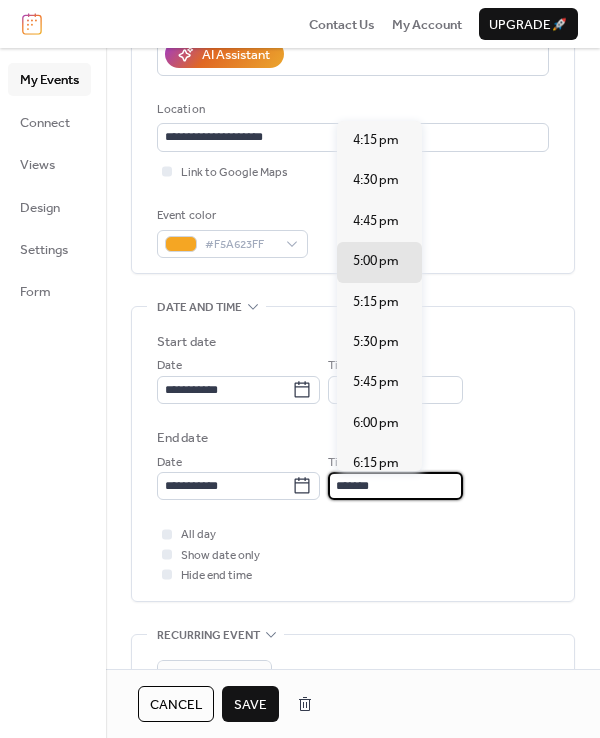 click on "*******" at bounding box center (395, 486) 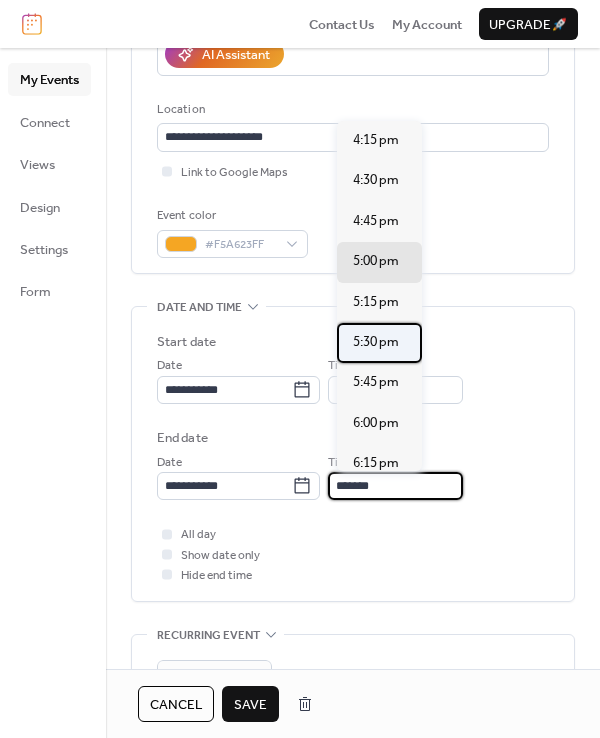 click on "5:30 pm" at bounding box center (376, 342) 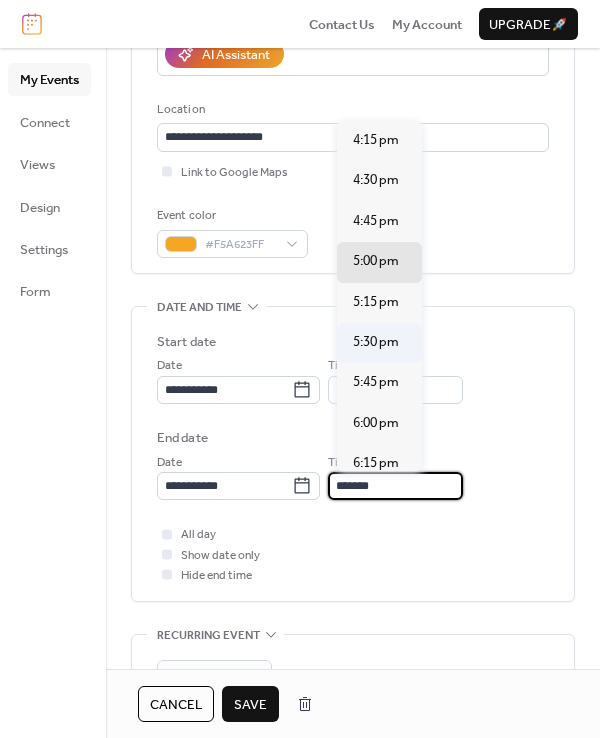 type on "*******" 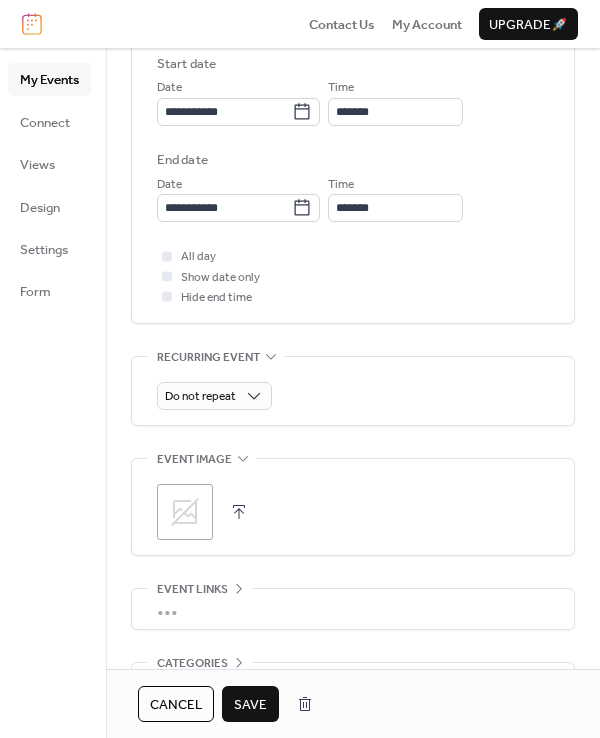 scroll, scrollTop: 656, scrollLeft: 0, axis: vertical 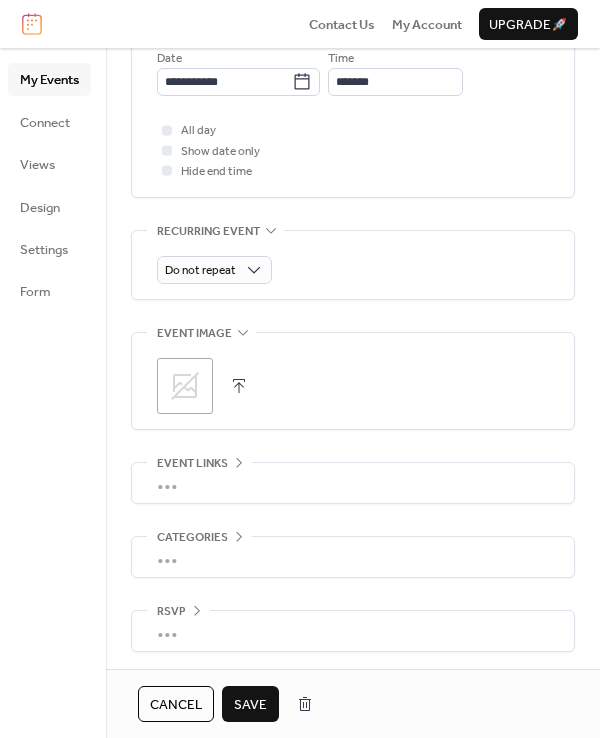 click on "•••" at bounding box center [353, 631] 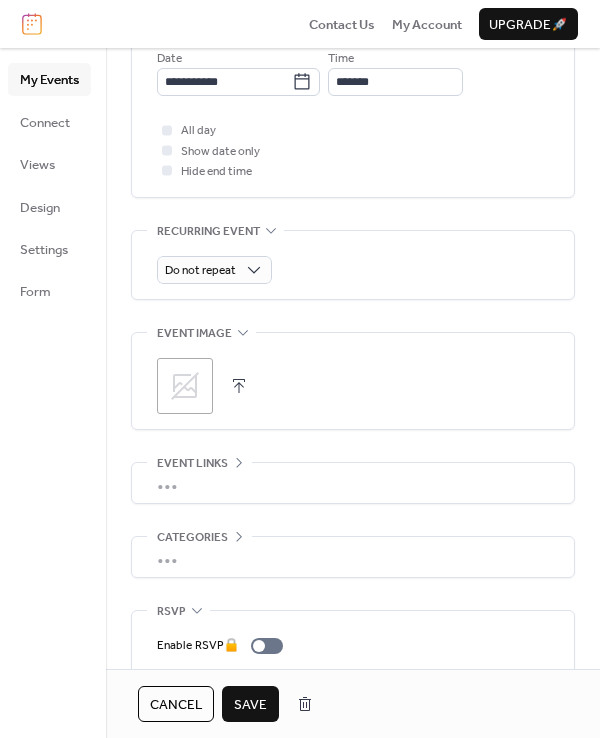 scroll, scrollTop: 779, scrollLeft: 0, axis: vertical 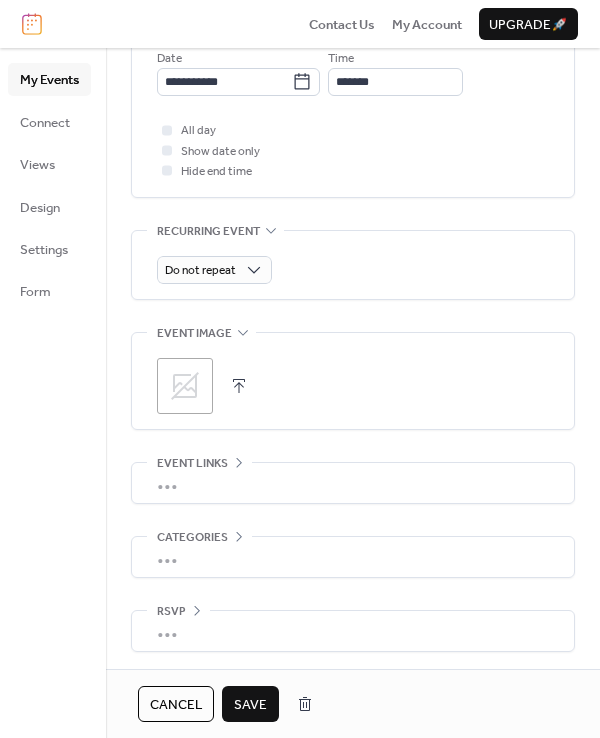 click on "Save" at bounding box center [250, 705] 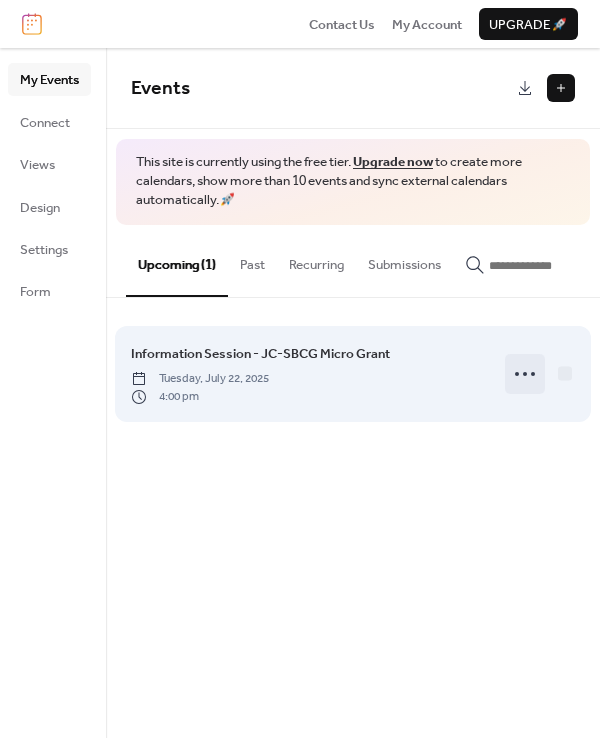 click 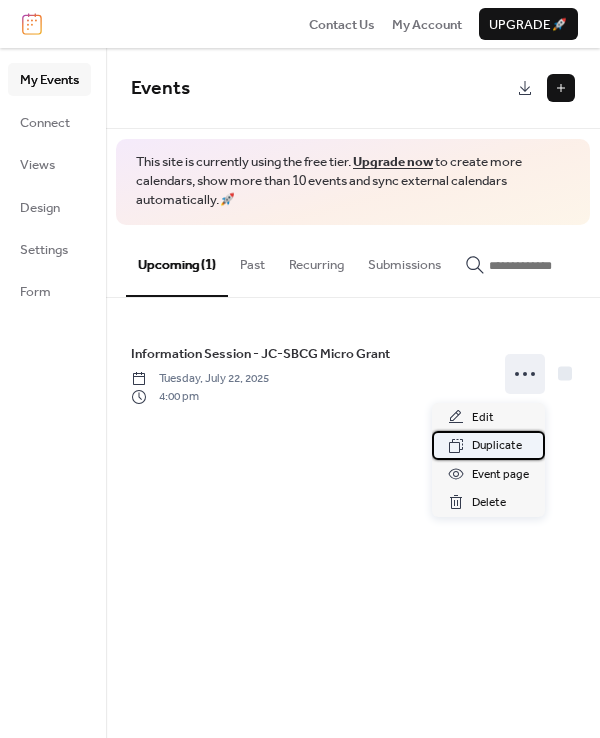 click on "Duplicate" at bounding box center (497, 446) 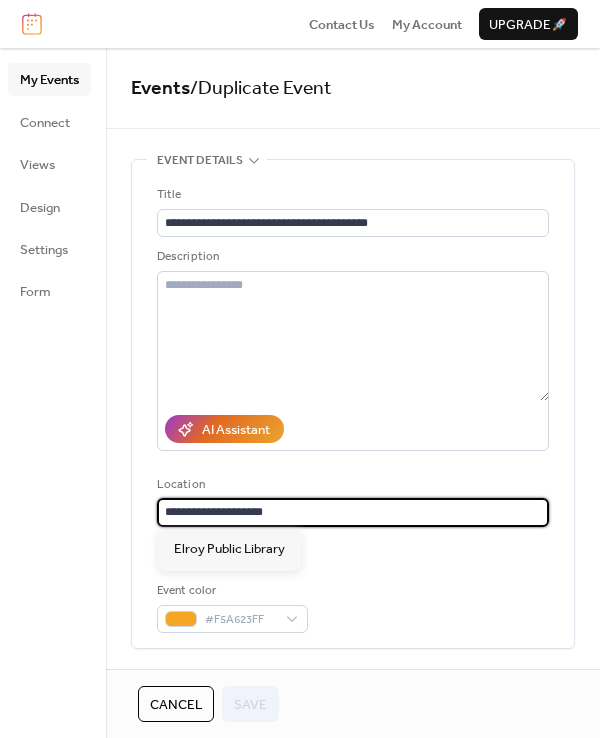 drag, startPoint x: 278, startPoint y: 508, endPoint x: 29, endPoint y: 511, distance: 249.01807 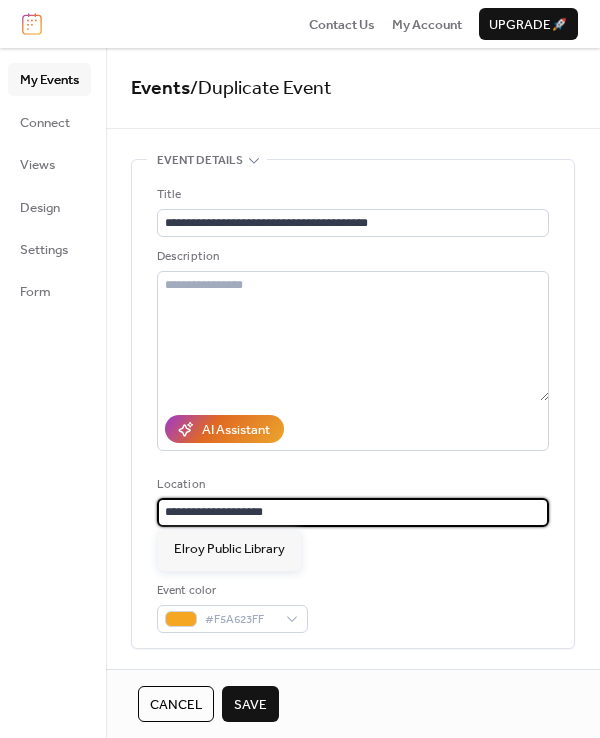 paste 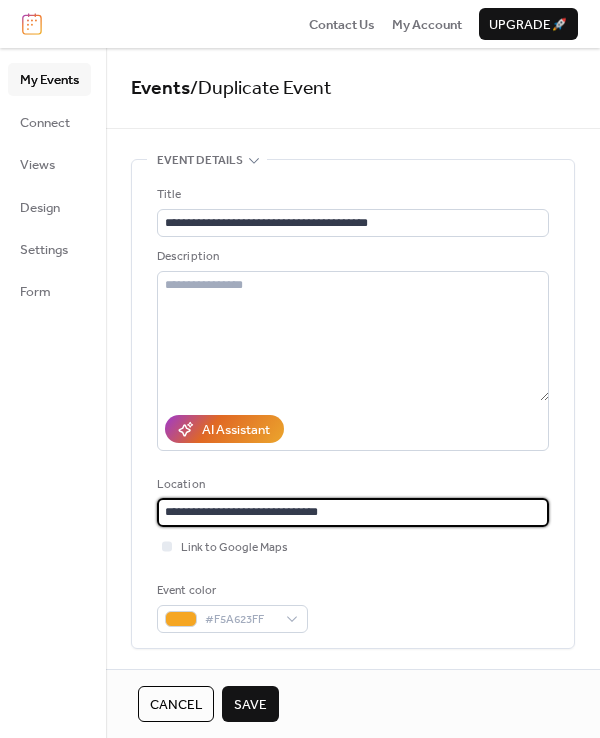 drag, startPoint x: 368, startPoint y: 512, endPoint x: 272, endPoint y: 519, distance: 96.25487 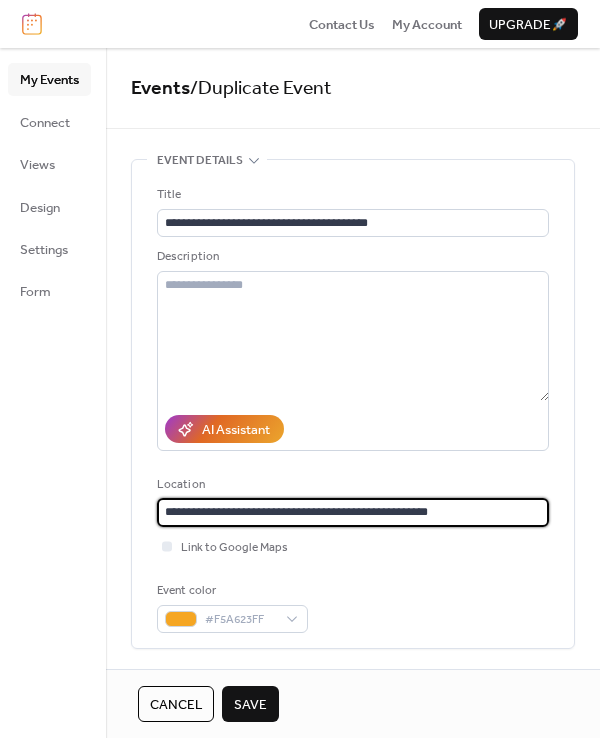 click on "**********" at bounding box center (353, 512) 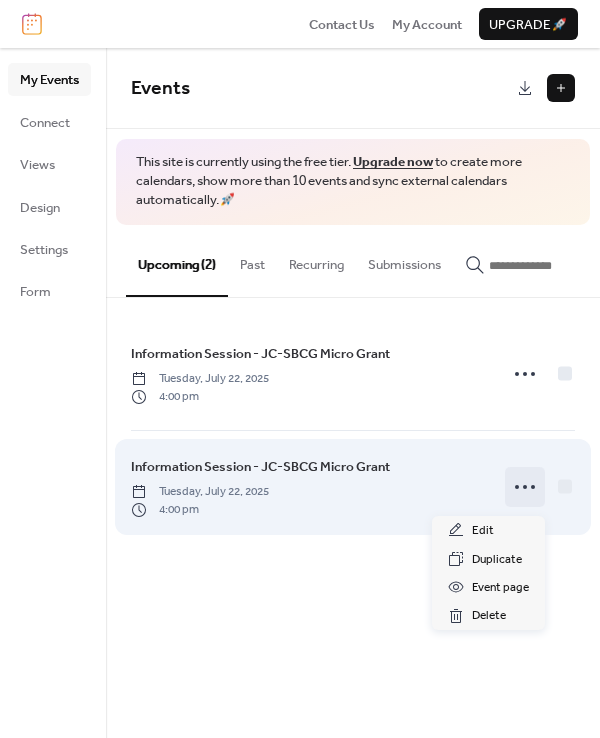 click 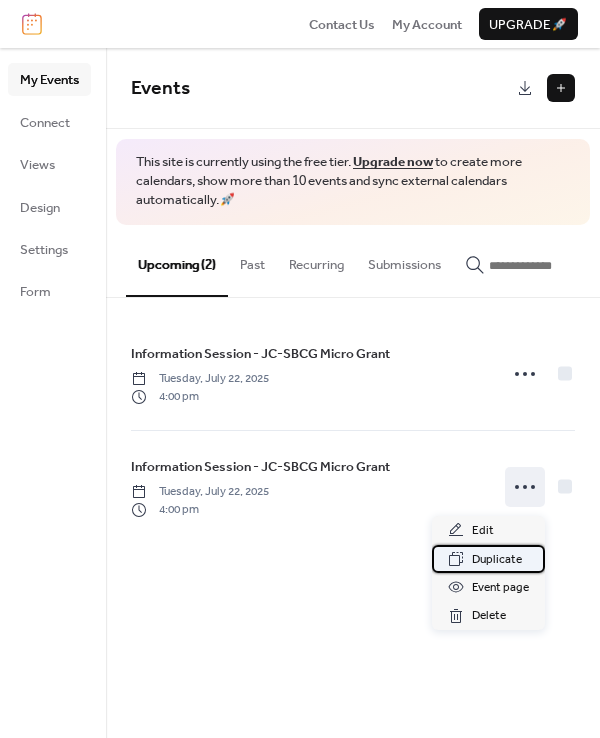 click on "Duplicate" at bounding box center [497, 560] 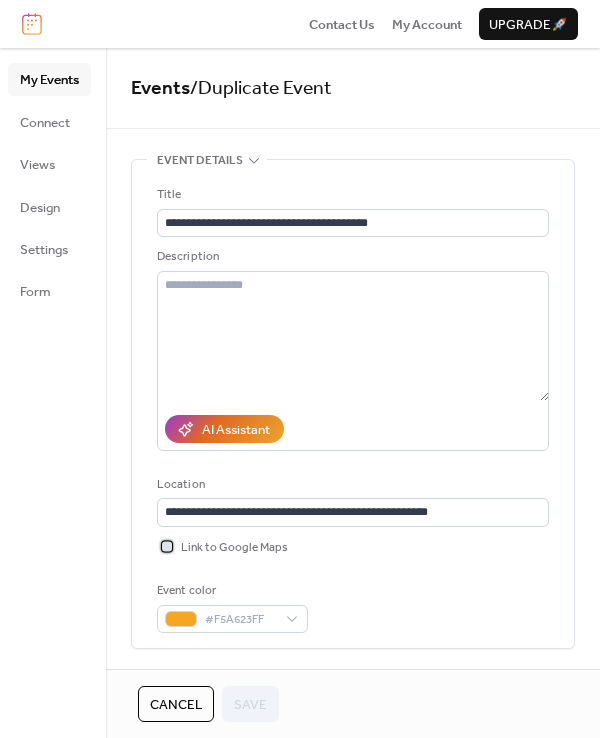 click at bounding box center (167, 546) 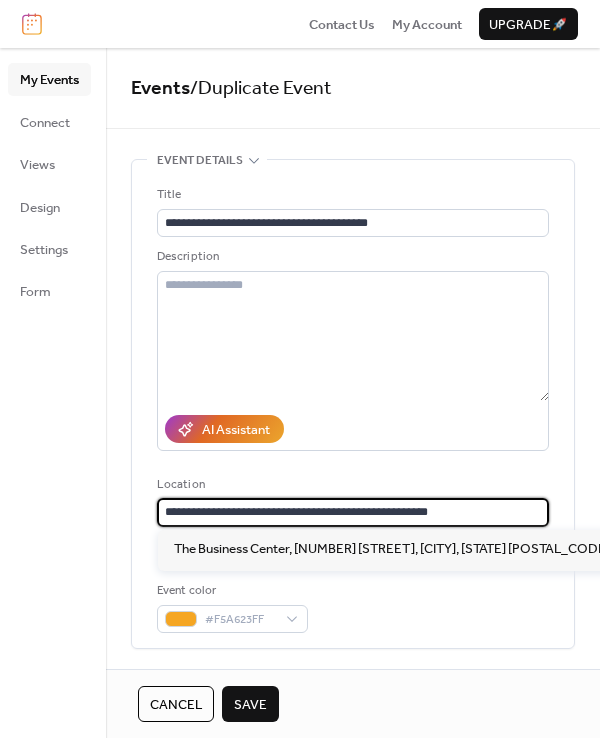 drag, startPoint x: 457, startPoint y: 513, endPoint x: 6, endPoint y: 549, distance: 452.43454 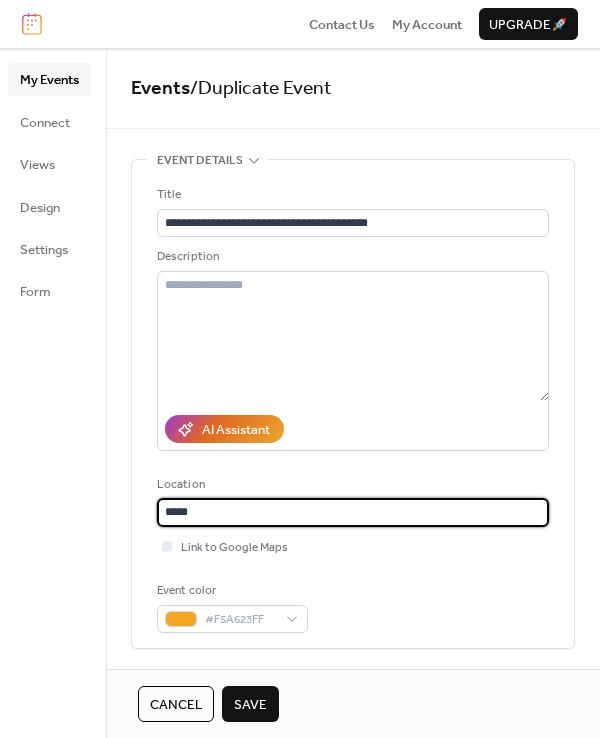 type on "****" 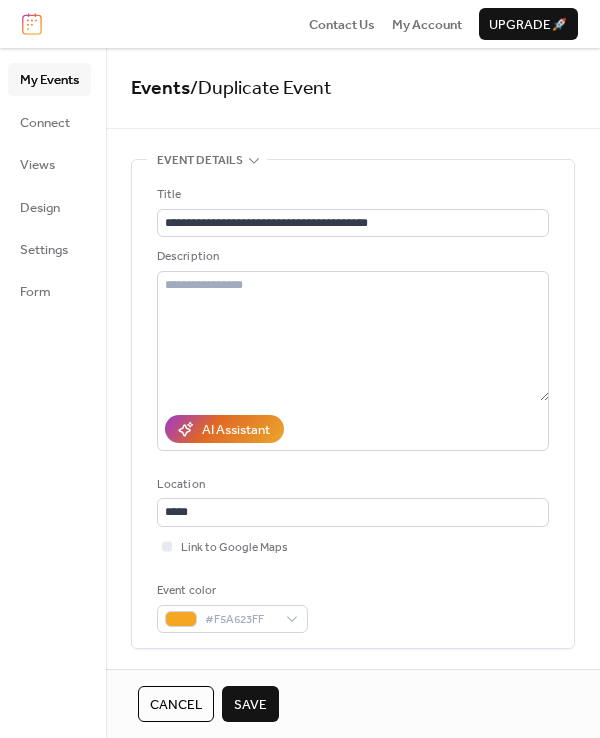 click on "Save" at bounding box center (250, 705) 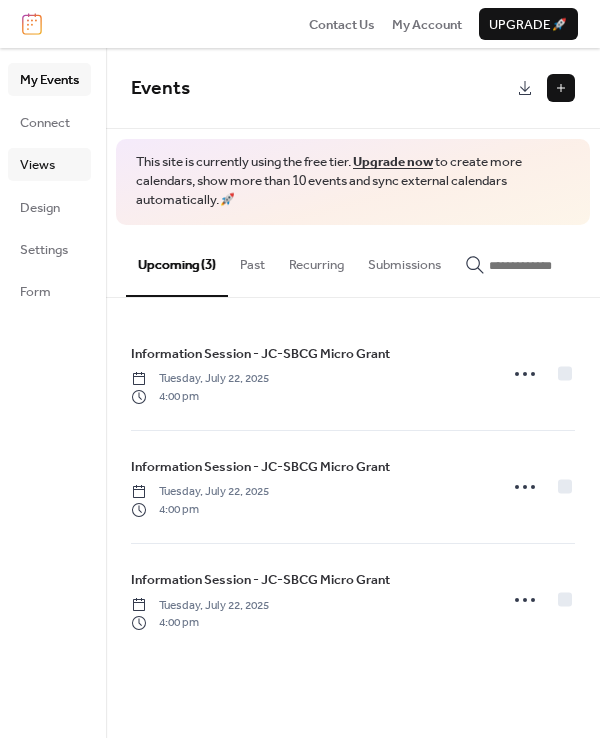 click on "Views" at bounding box center [37, 165] 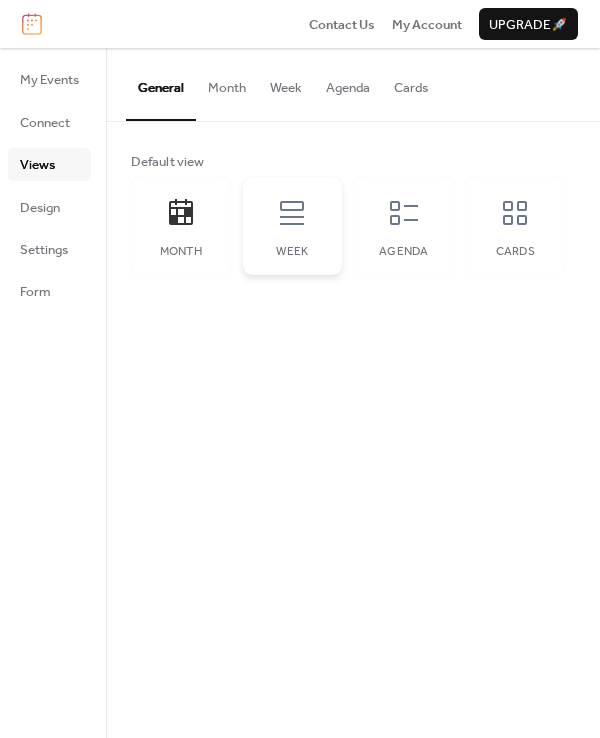 click on "Week" at bounding box center [293, 226] 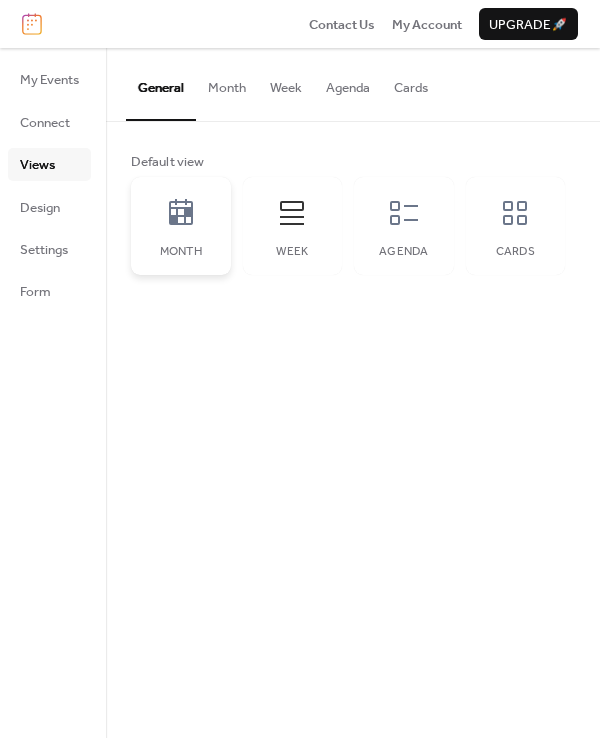 click on "Month" at bounding box center (181, 226) 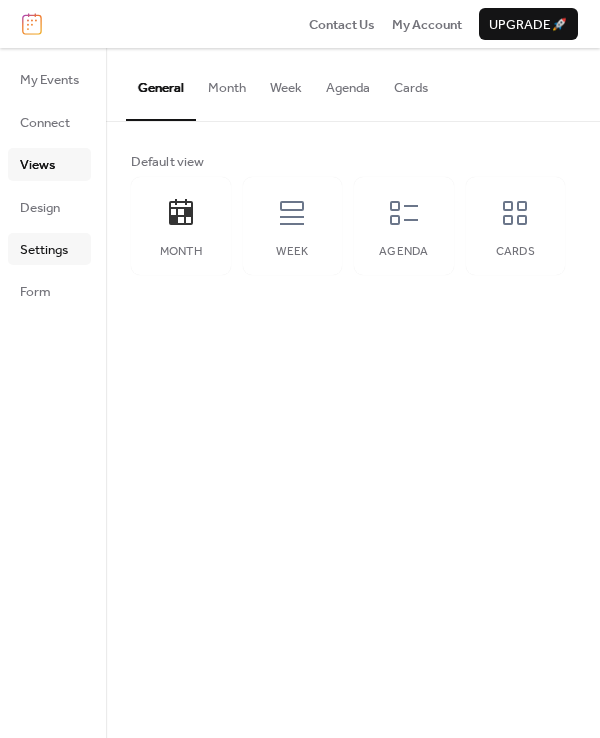 click on "Settings" at bounding box center (44, 250) 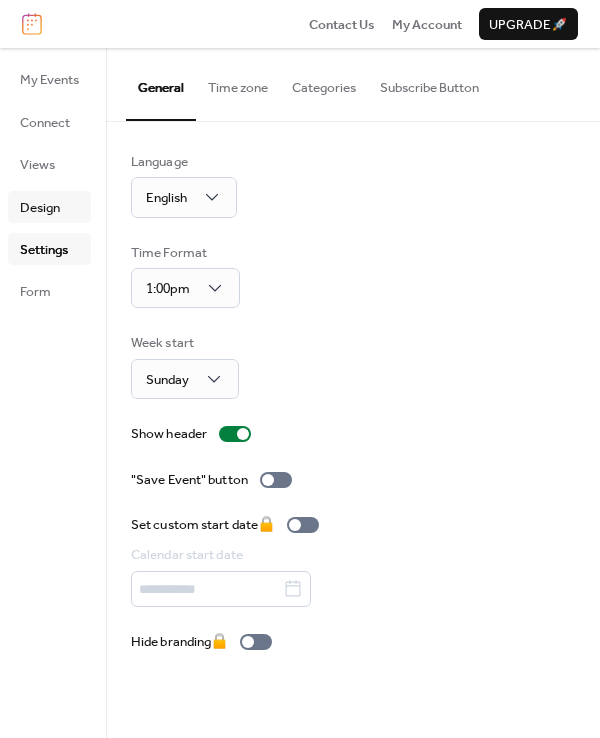 click on "Design" at bounding box center [49, 207] 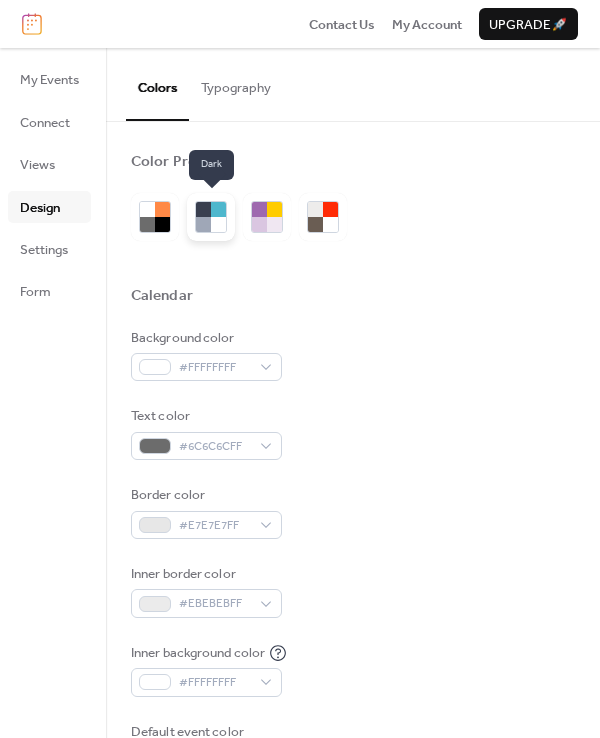 click at bounding box center (218, 224) 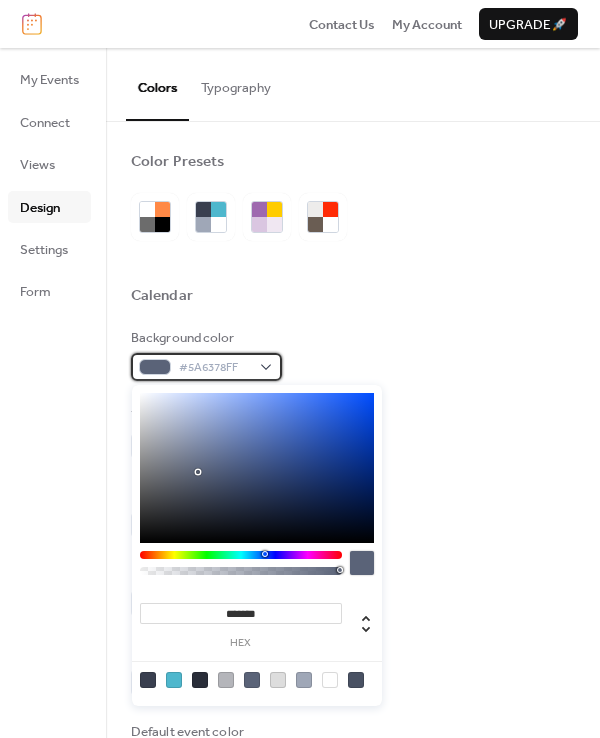click at bounding box center [155, 367] 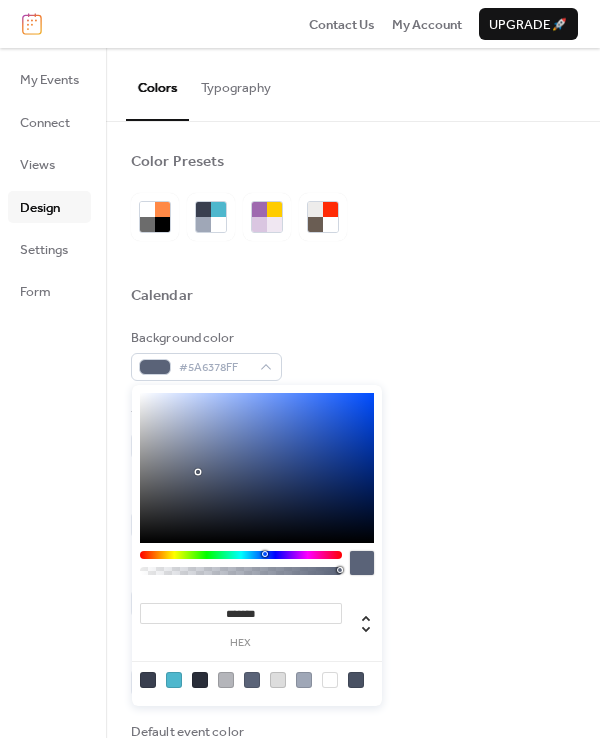 type on "*******" 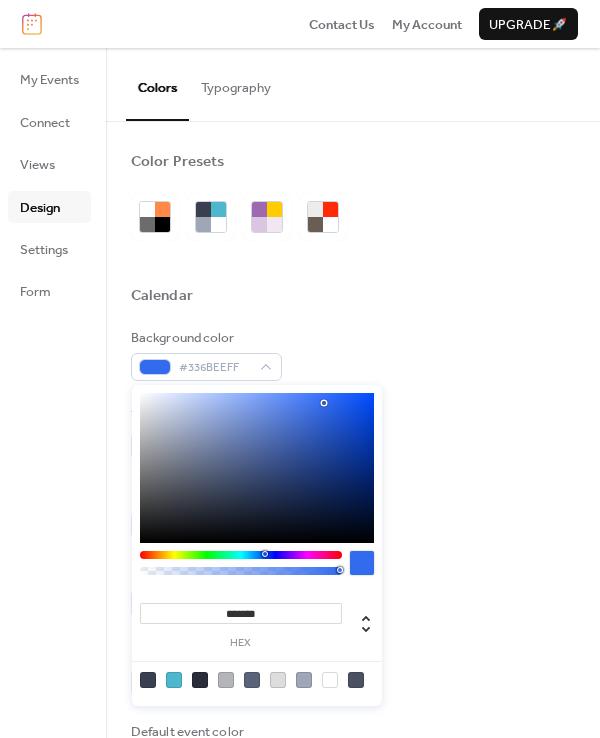 click at bounding box center (257, 468) 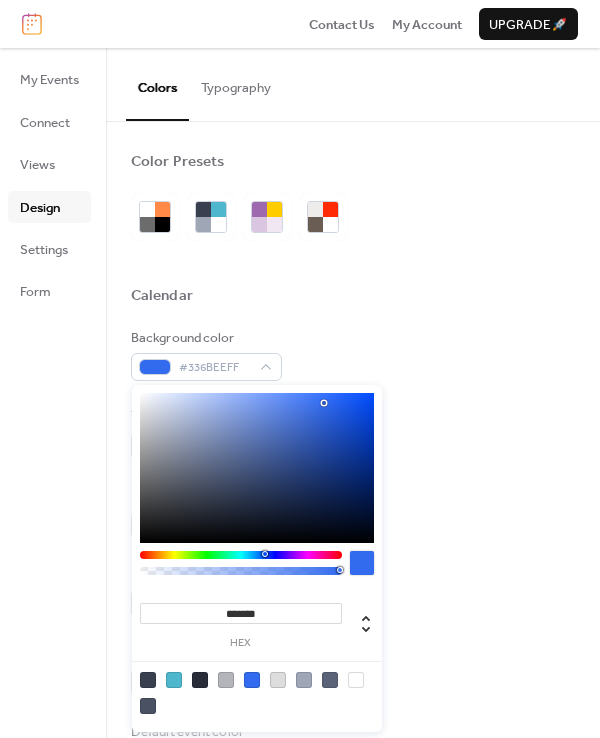 click on "Calendar" at bounding box center [353, 298] 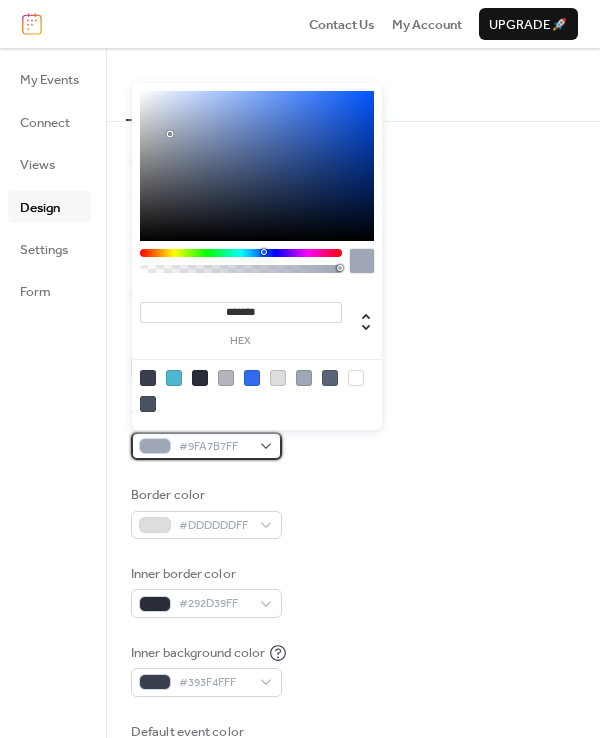 click on "#9FA7B7FF" at bounding box center [206, 446] 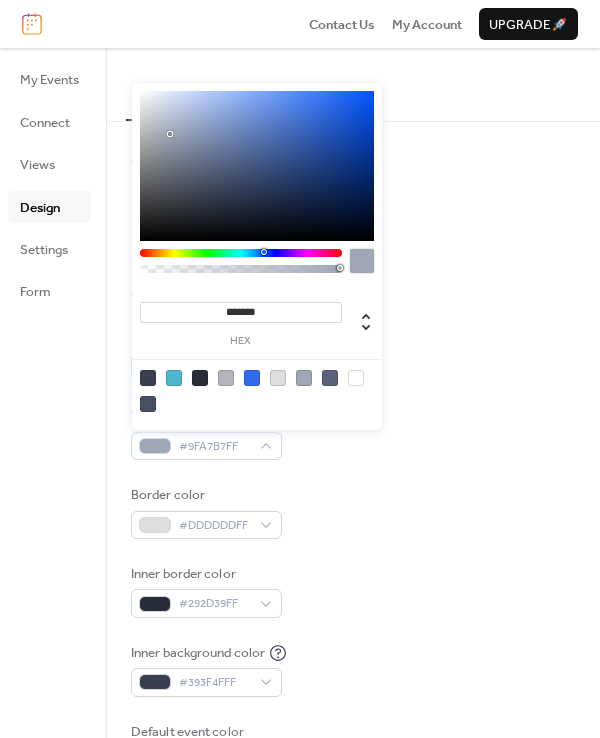 click at bounding box center (356, 378) 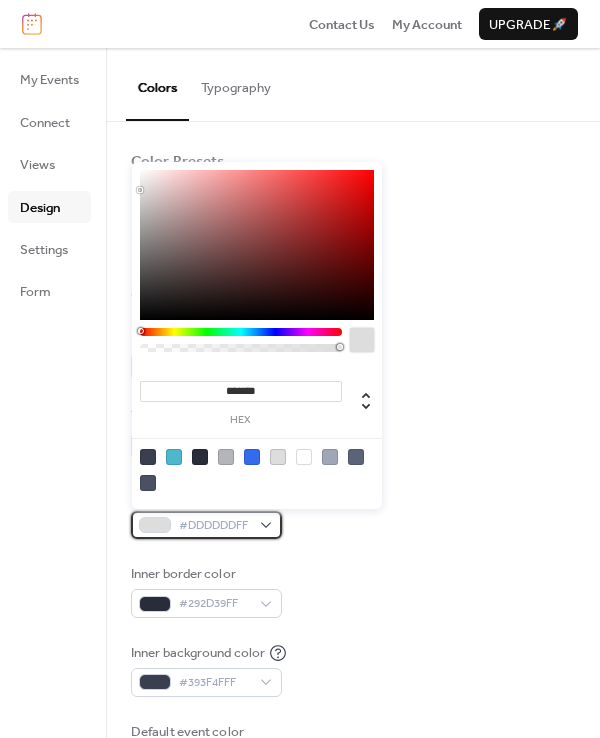 click on "#DDDDDDFF" at bounding box center (214, 526) 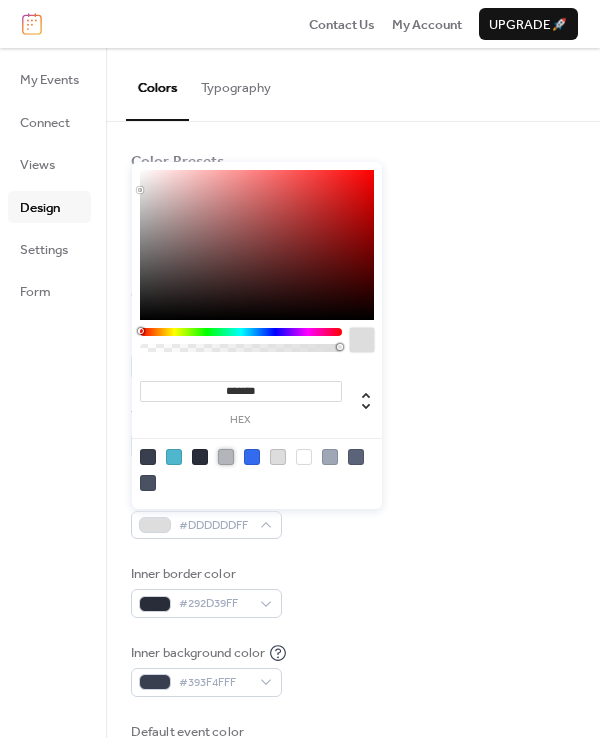 click at bounding box center (226, 457) 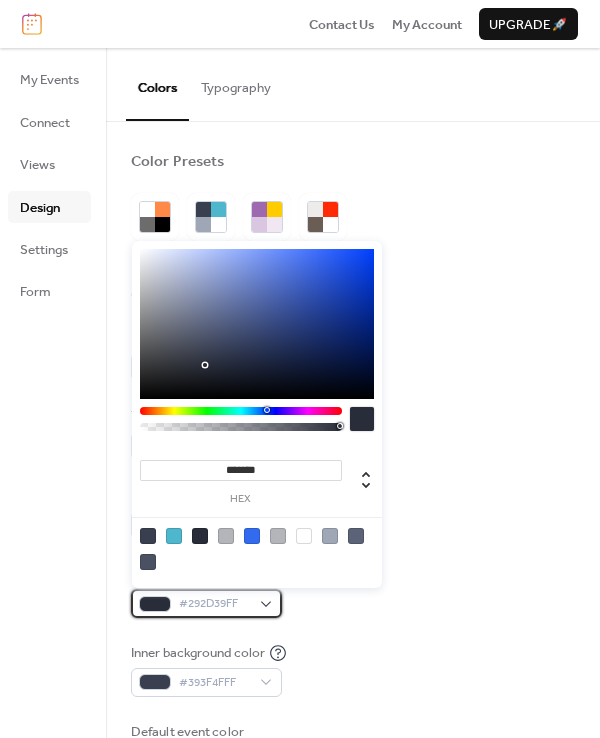 click on "#292D39FF" at bounding box center [214, 604] 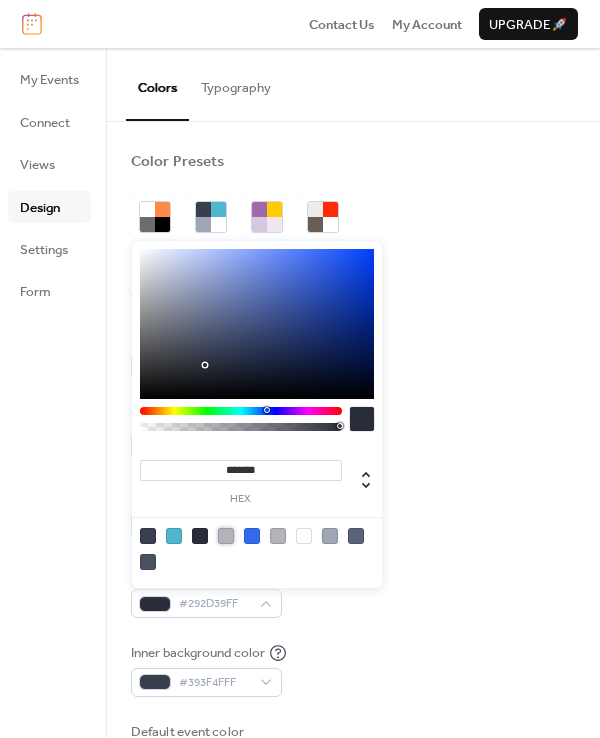 click at bounding box center [226, 536] 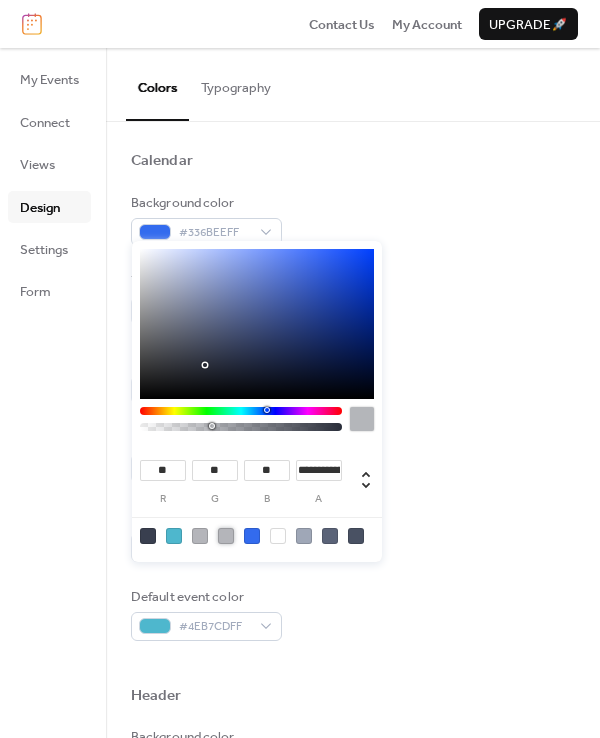 scroll, scrollTop: 124, scrollLeft: 0, axis: vertical 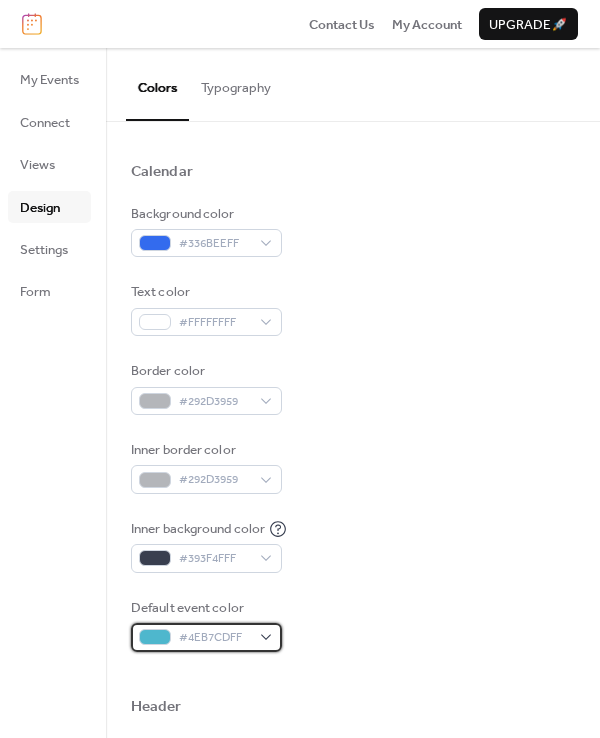 click on "#4EB7CDFF" at bounding box center (214, 638) 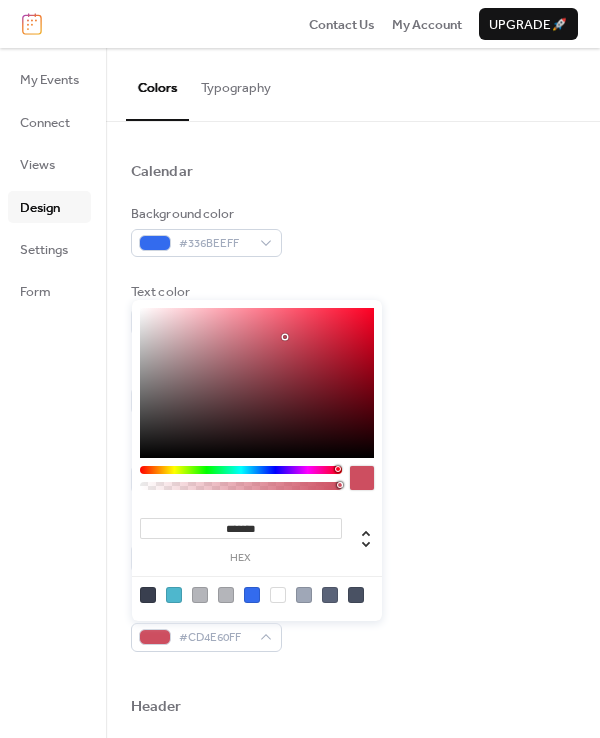 click at bounding box center (241, 470) 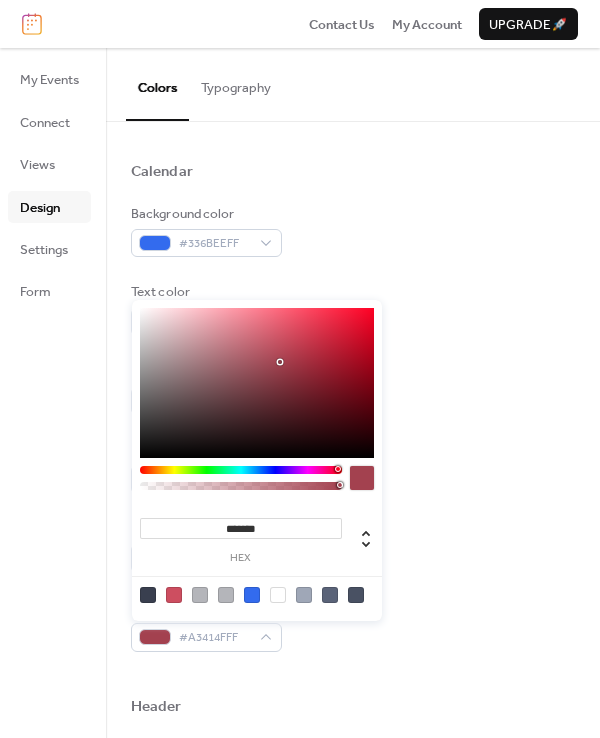 click at bounding box center (257, 383) 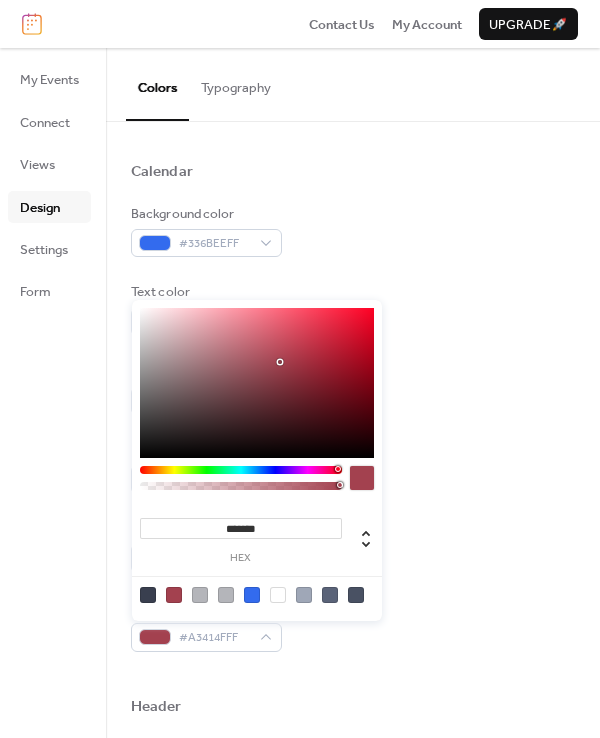 type on "*******" 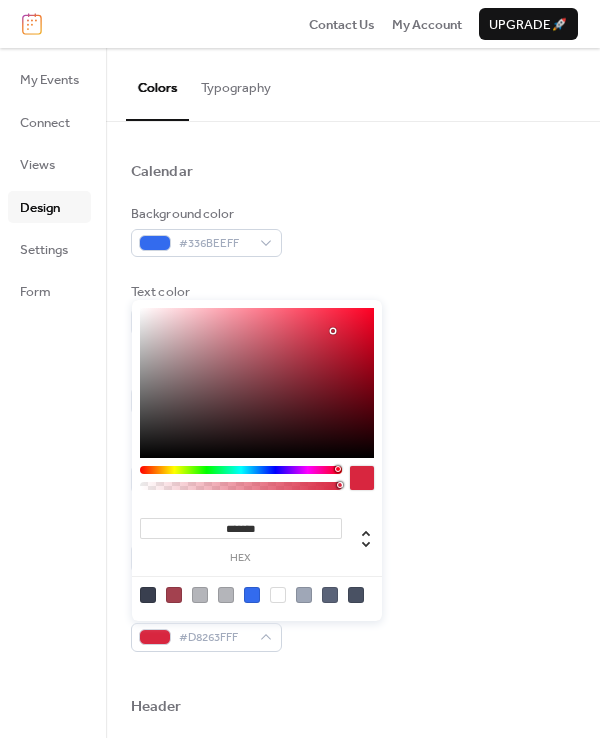 click at bounding box center (257, 383) 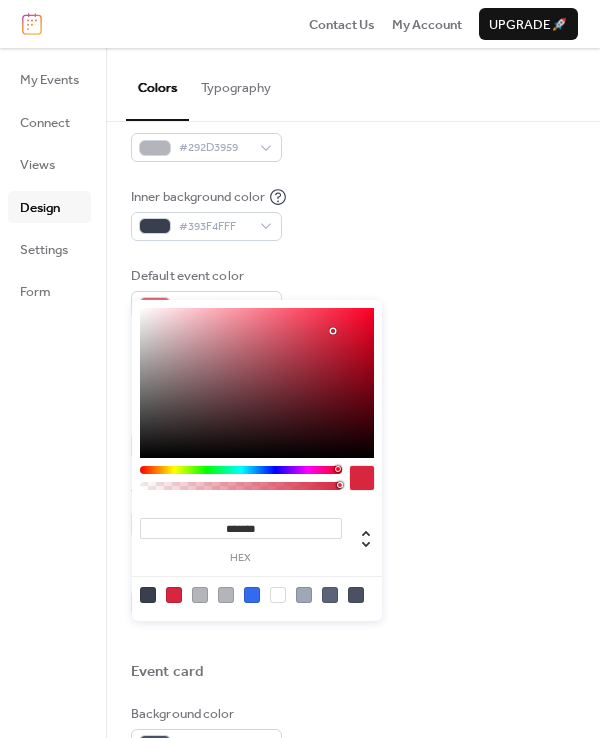 scroll, scrollTop: 463, scrollLeft: 0, axis: vertical 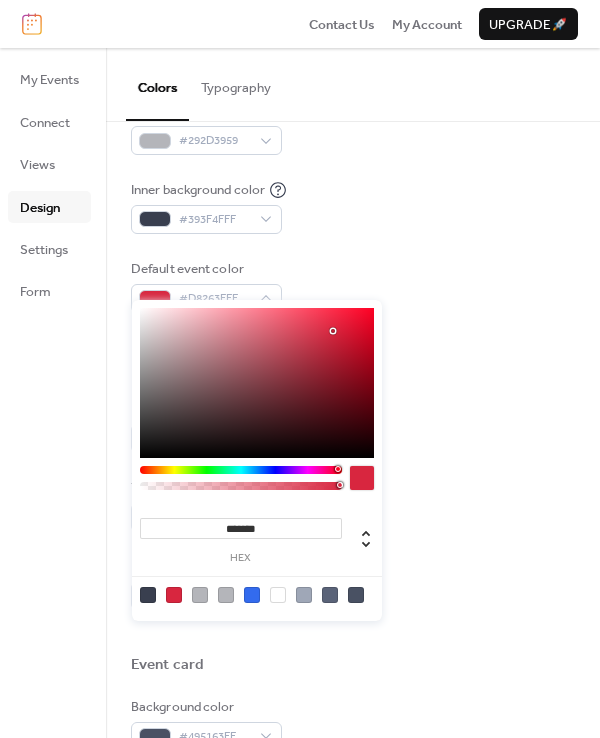 click on "Background color #393F4FFF" at bounding box center [353, 426] 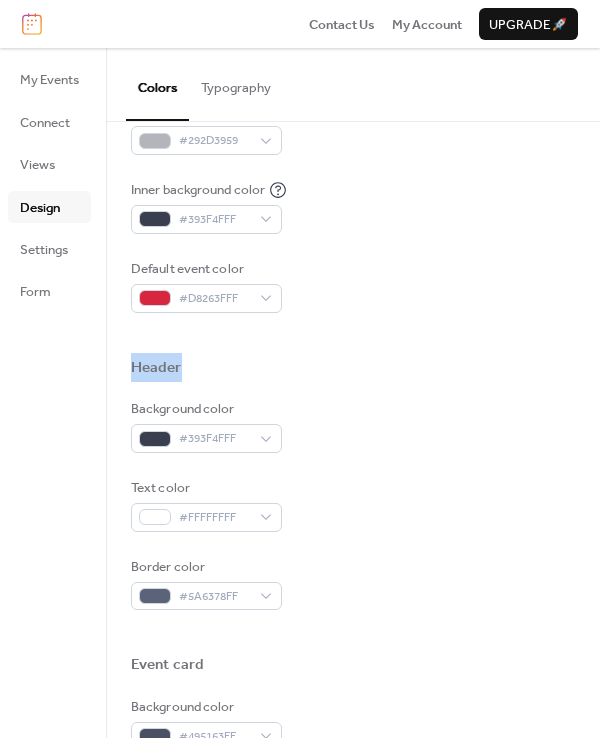 drag, startPoint x: 593, startPoint y: 368, endPoint x: 580, endPoint y: 326, distance: 43.965897 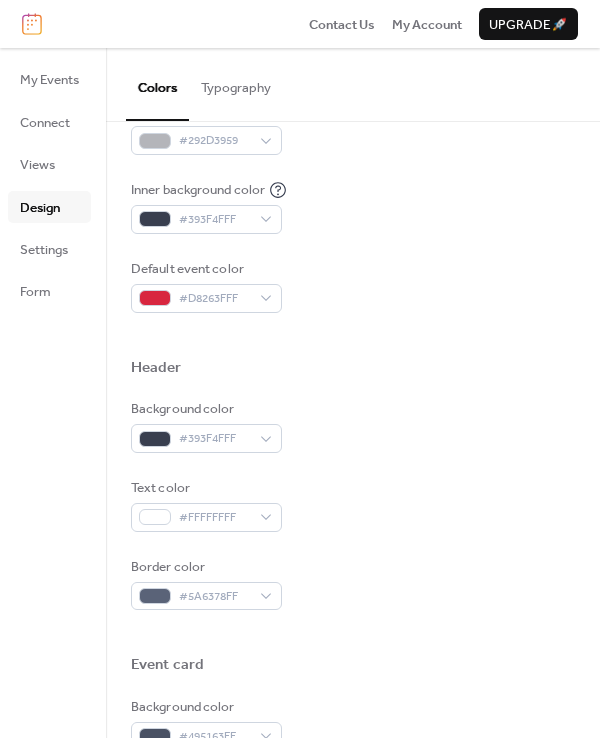 click at bounding box center (353, 391) 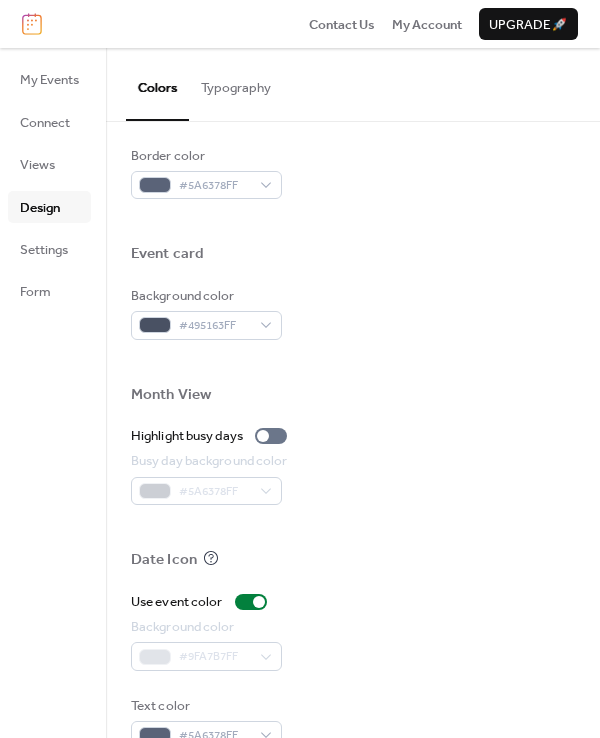 scroll, scrollTop: 914, scrollLeft: 0, axis: vertical 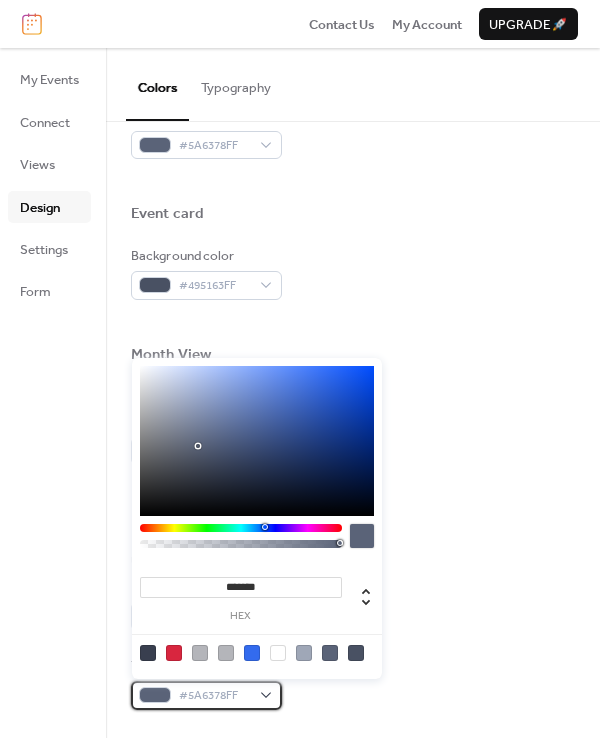 click on "#5A6378FF" at bounding box center (206, 695) 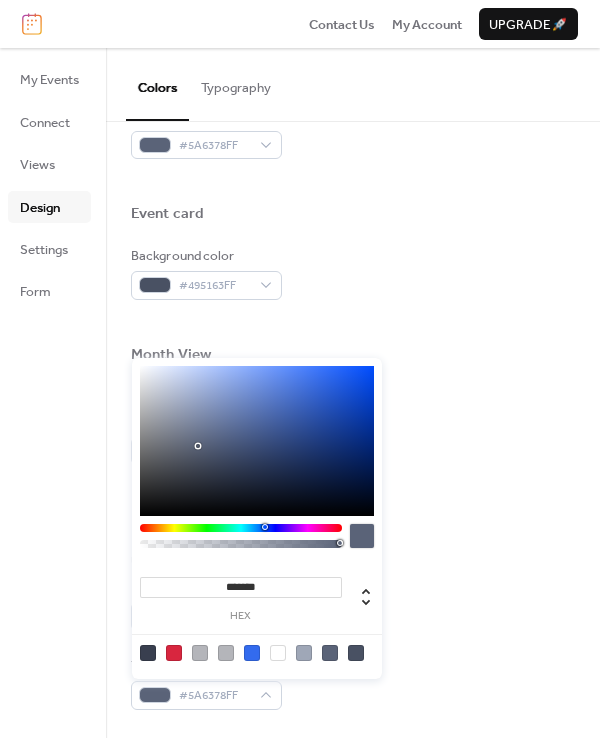 click at bounding box center (278, 653) 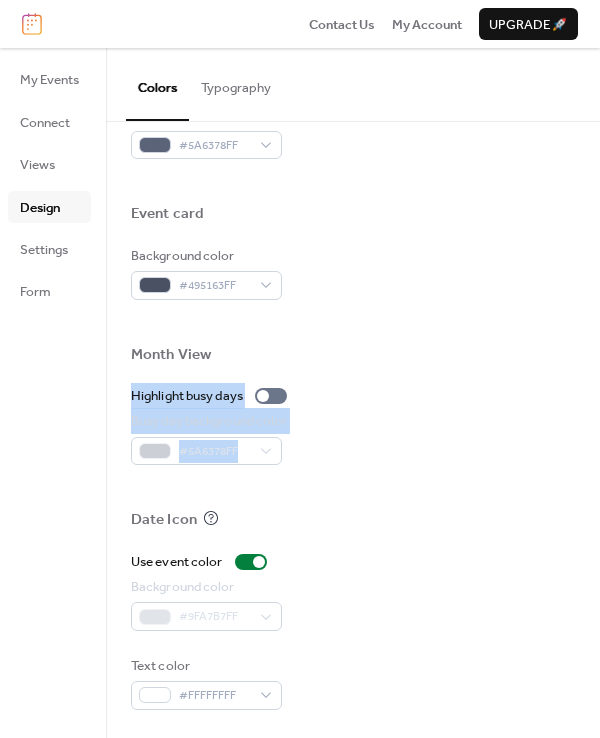 drag, startPoint x: 593, startPoint y: 501, endPoint x: 586, endPoint y: 349, distance: 152.1611 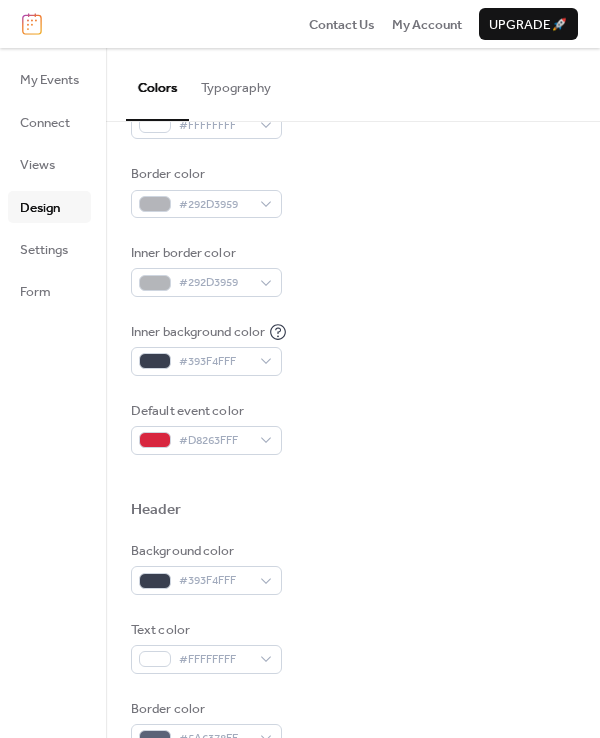 scroll, scrollTop: 304, scrollLeft: 0, axis: vertical 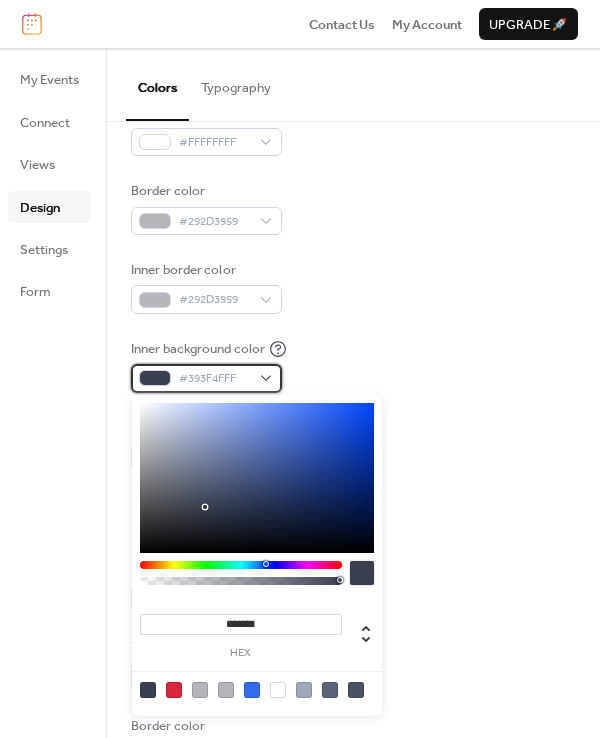 click on "#393F4FFF" at bounding box center (206, 378) 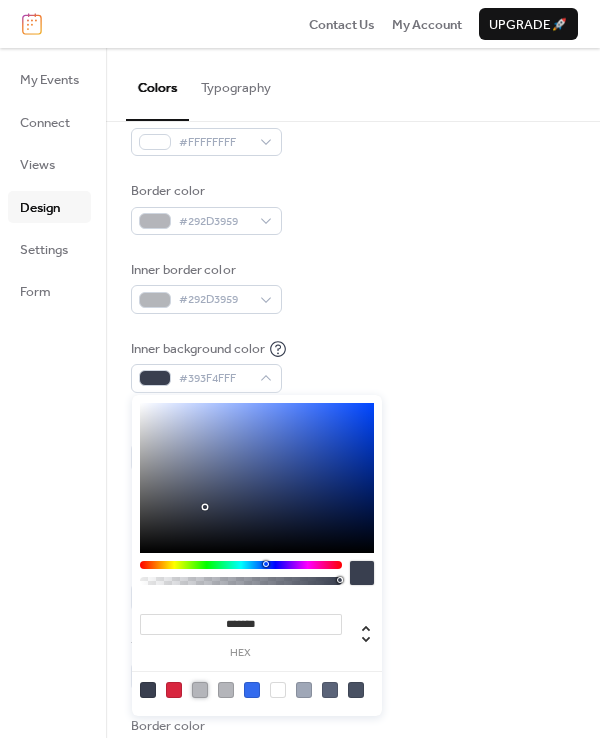 click at bounding box center (200, 690) 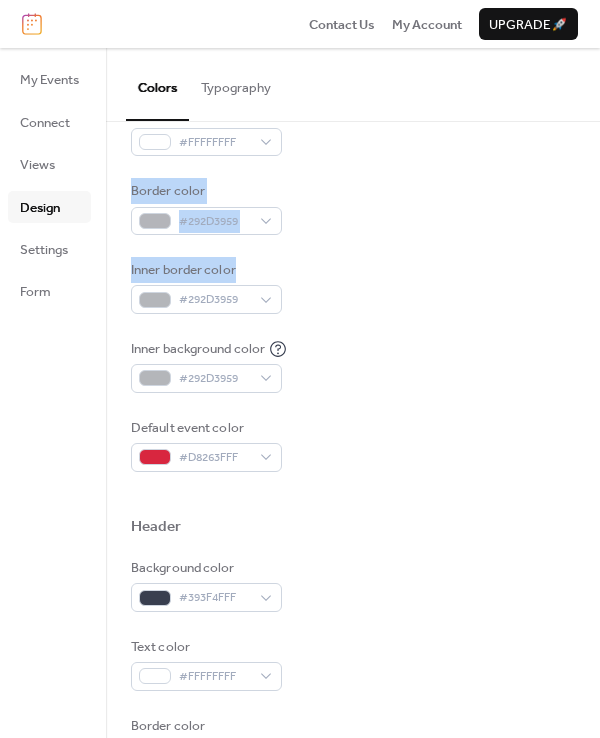 drag, startPoint x: 593, startPoint y: 259, endPoint x: 584, endPoint y: 139, distance: 120.33703 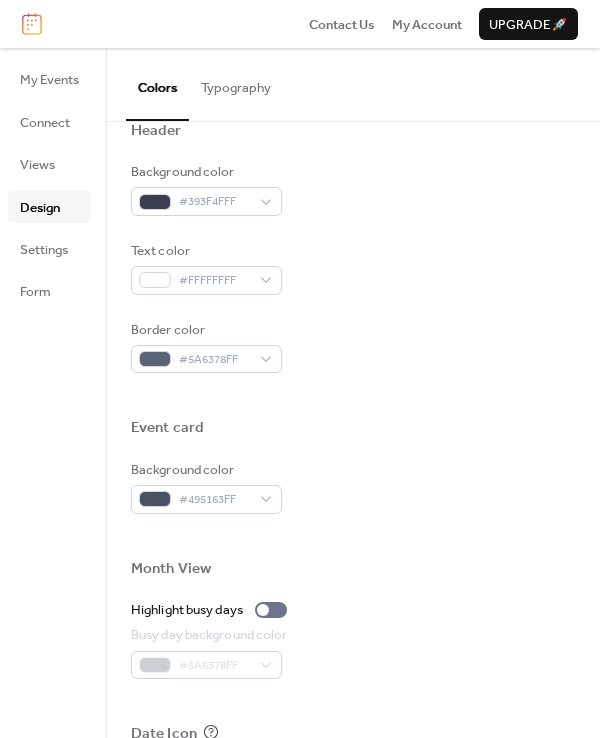 scroll, scrollTop: 914, scrollLeft: 0, axis: vertical 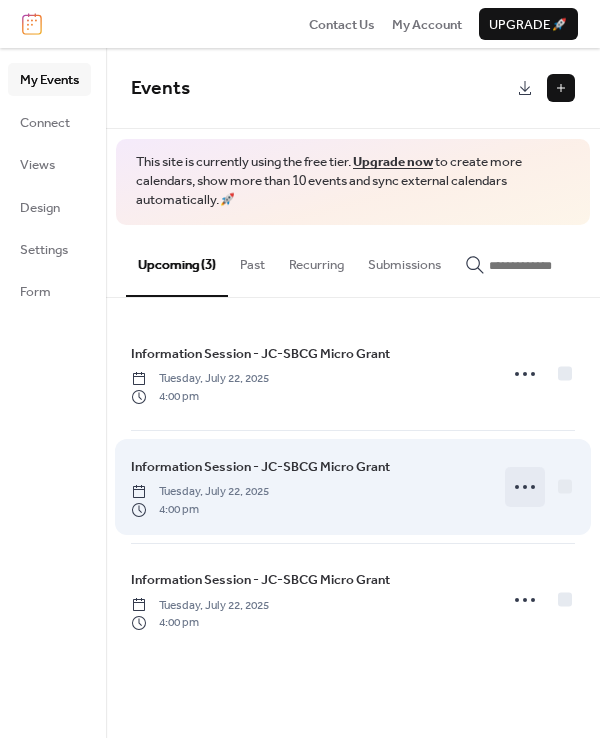 click 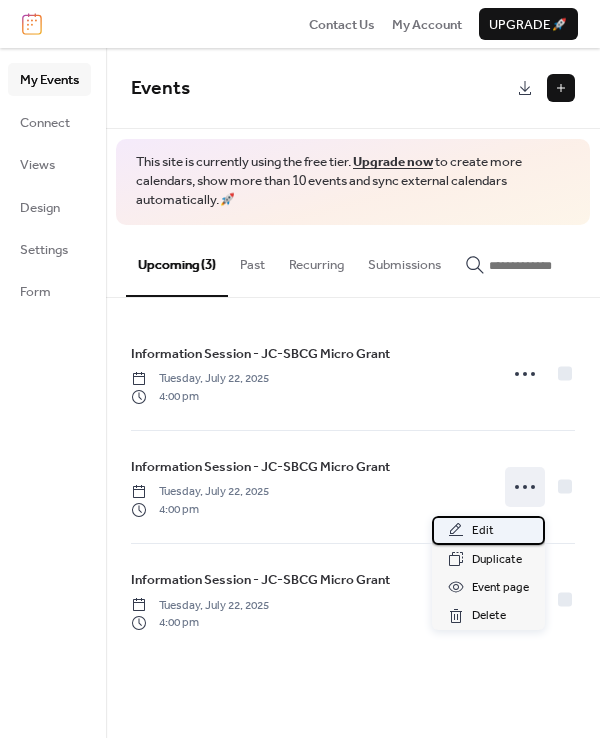 click on "Edit" at bounding box center (488, 530) 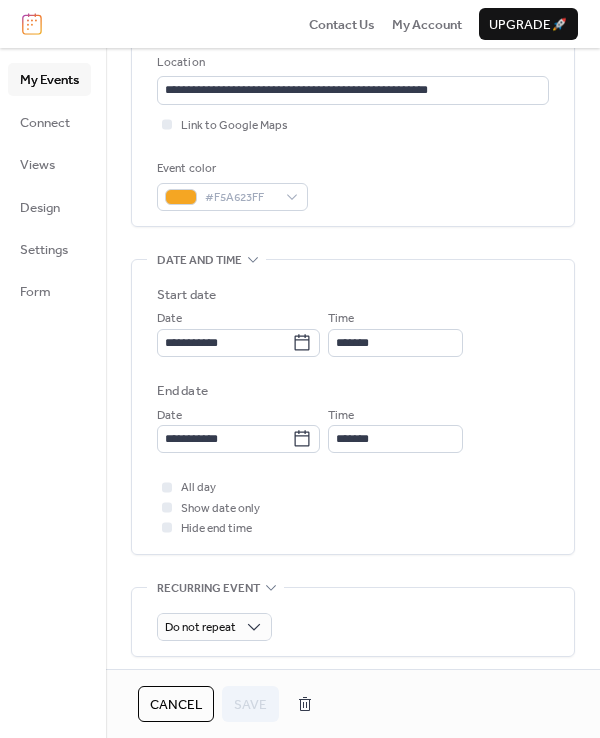scroll, scrollTop: 476, scrollLeft: 0, axis: vertical 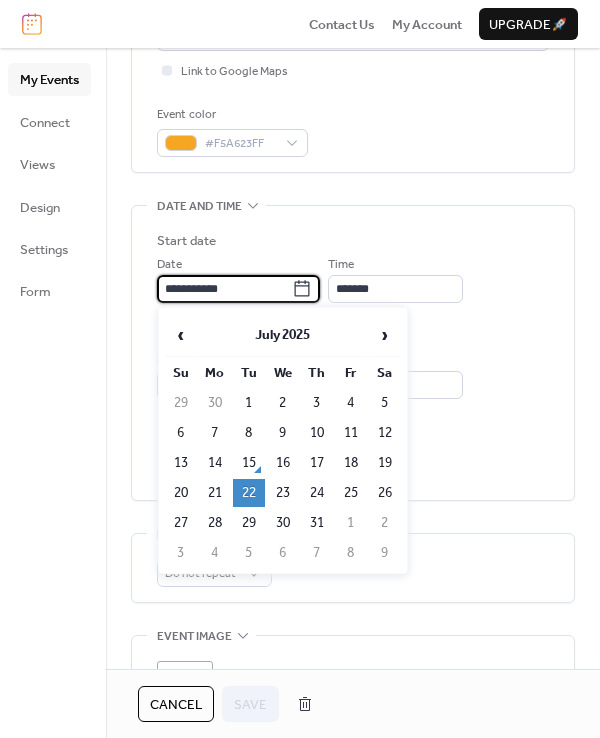 click on "**********" at bounding box center (224, 289) 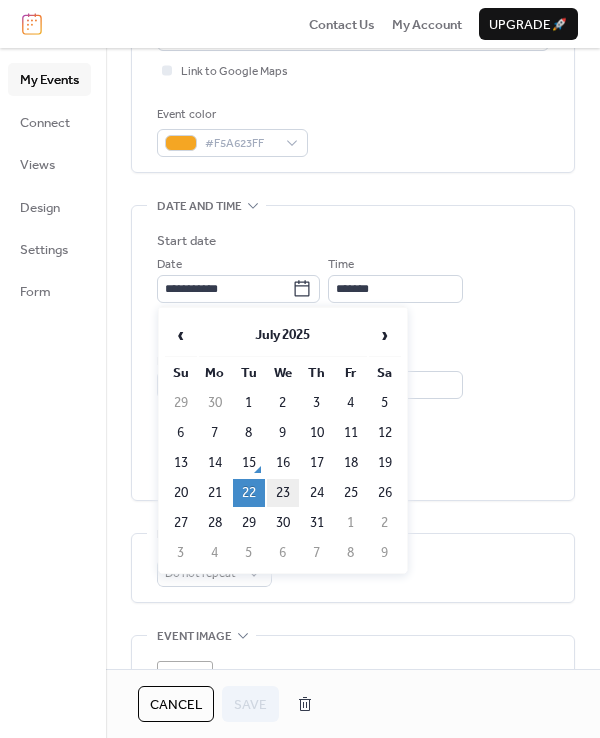 click on "23" at bounding box center (283, 493) 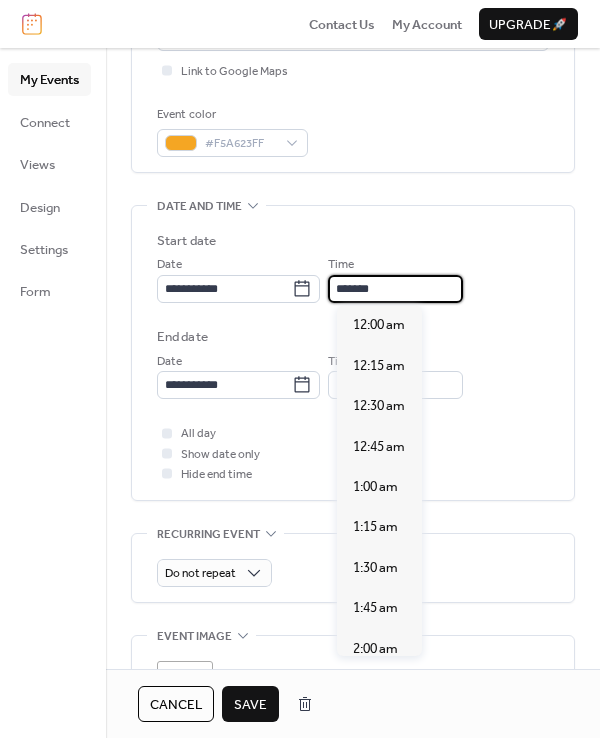click on "*******" at bounding box center [395, 289] 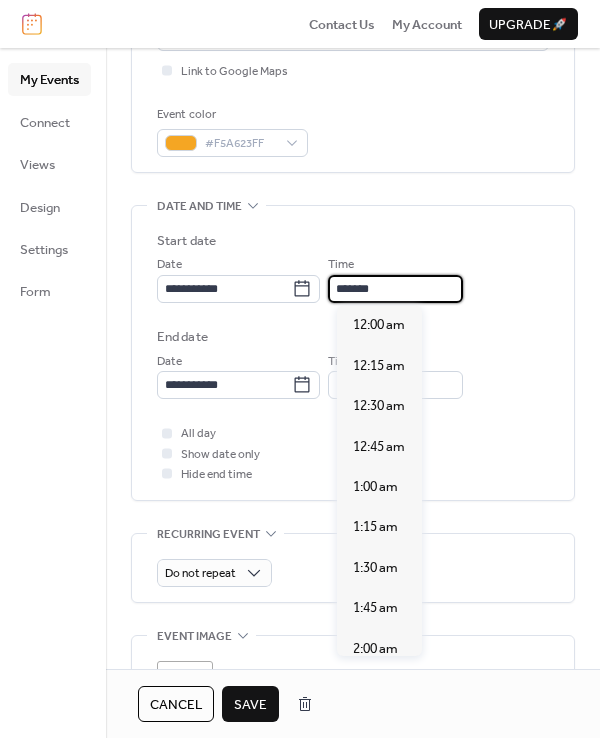 scroll, scrollTop: 2585, scrollLeft: 0, axis: vertical 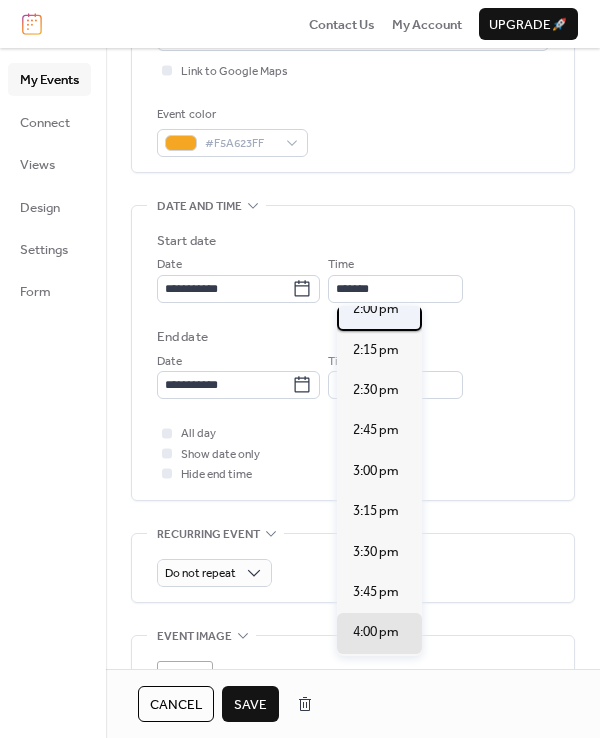 click on "2:00 pm" at bounding box center (376, 309) 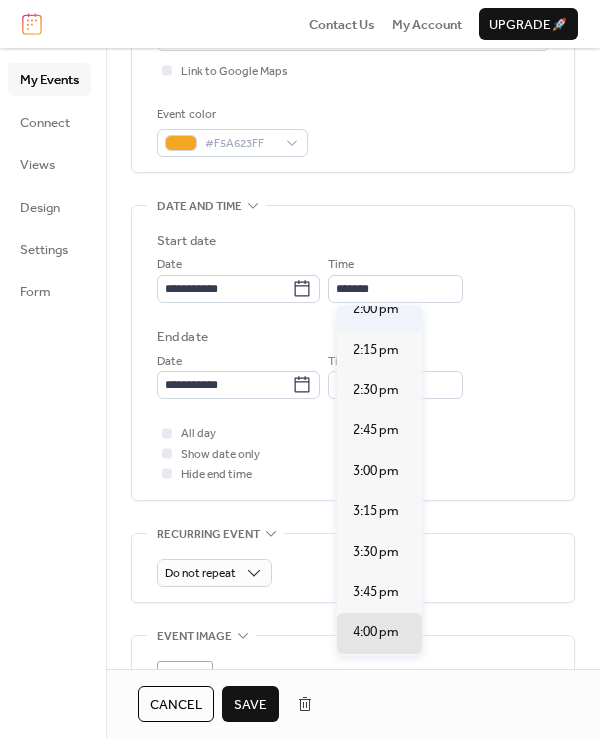 type on "*******" 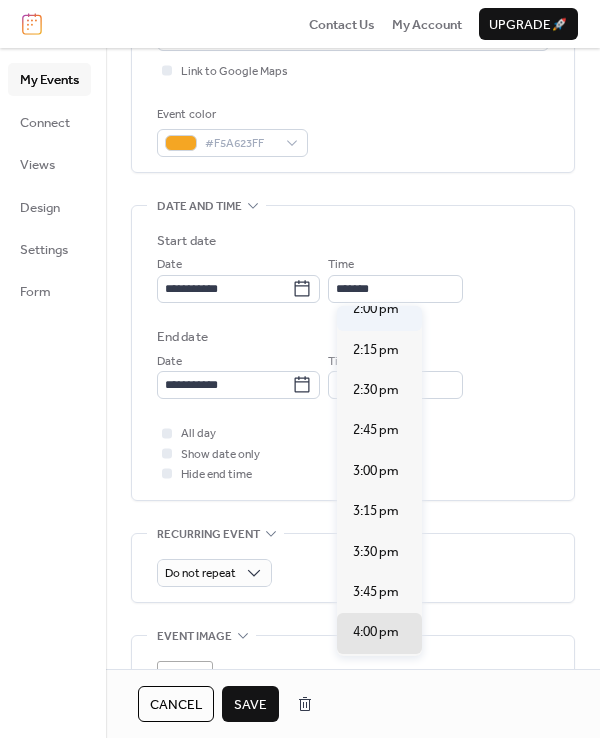 type on "*******" 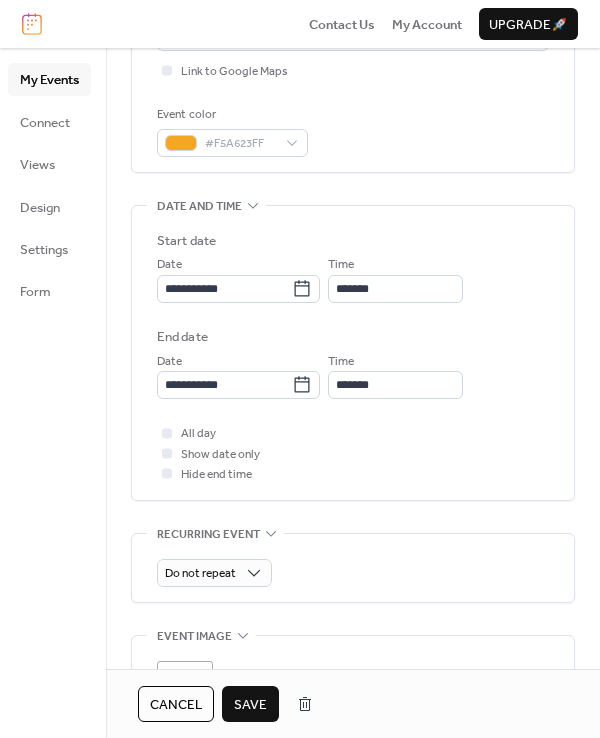 click on "Save" at bounding box center [250, 705] 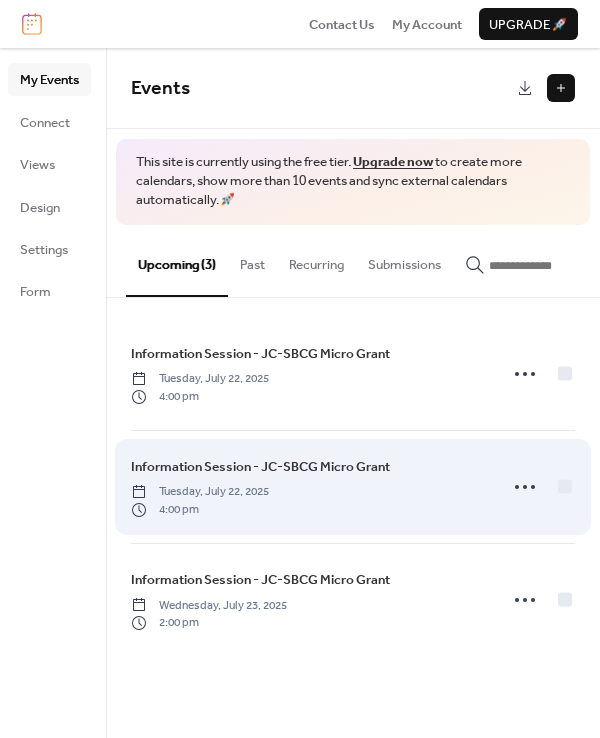 click on "Tuesday, July 22, 2025" at bounding box center (200, 492) 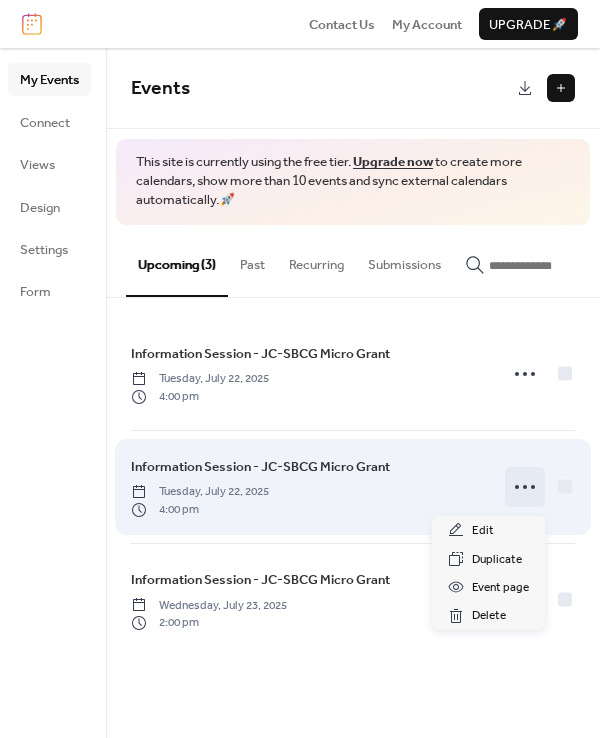click 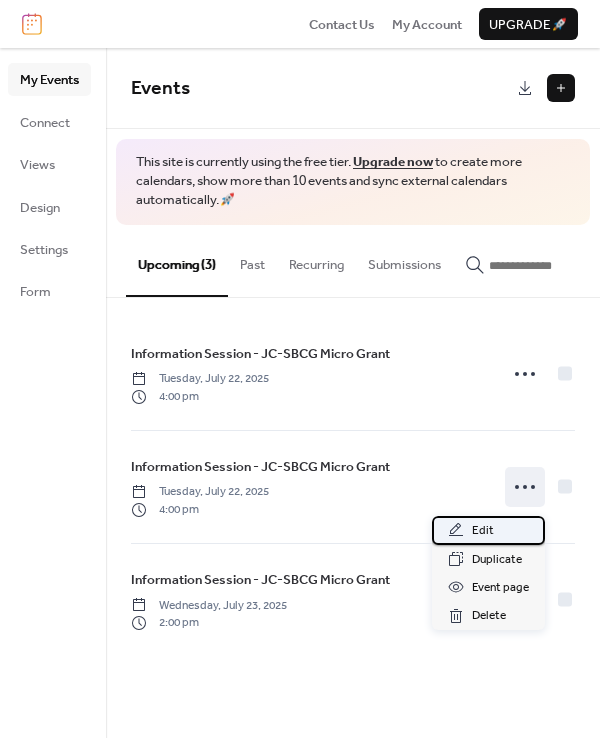 click on "Edit" at bounding box center (483, 531) 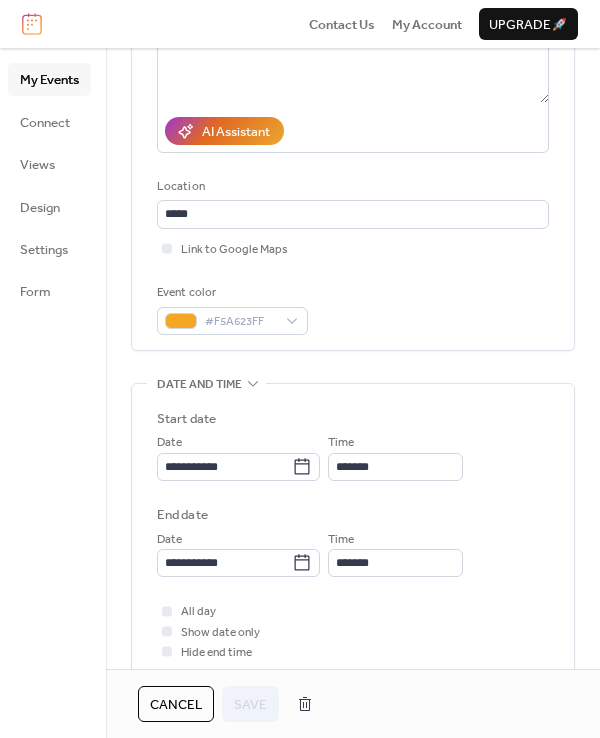 scroll, scrollTop: 308, scrollLeft: 0, axis: vertical 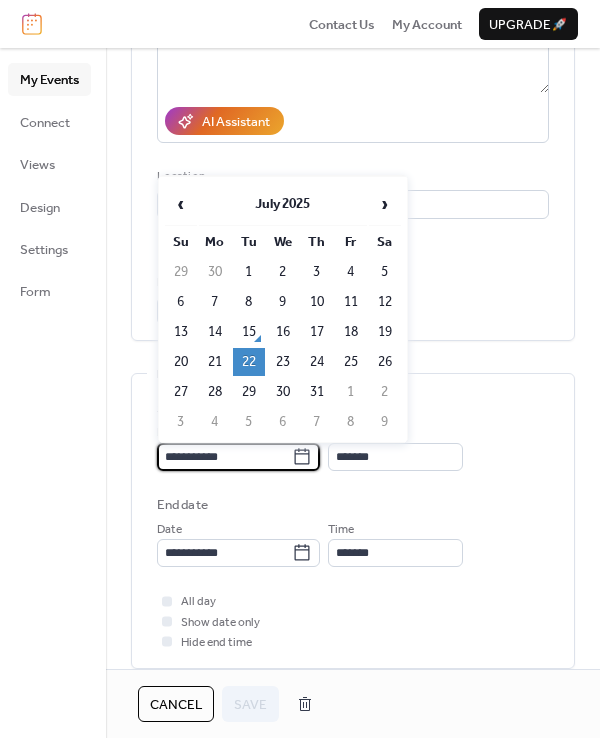 click on "**********" at bounding box center (224, 457) 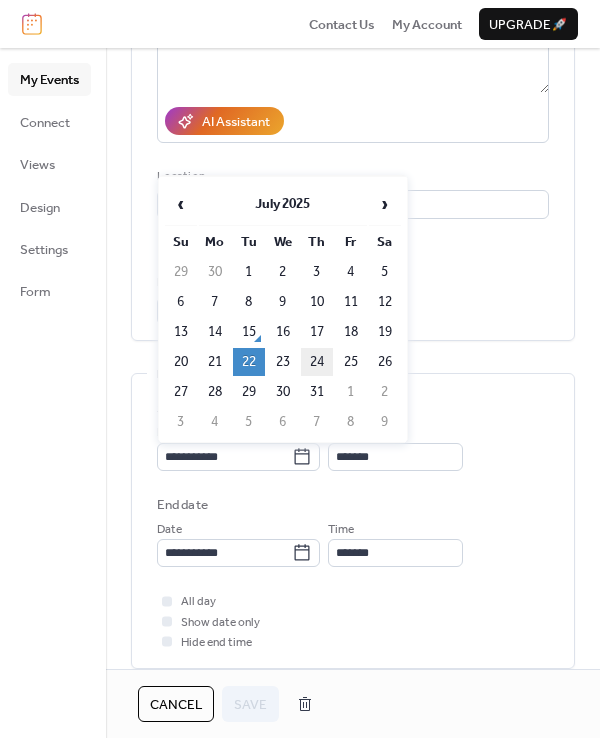 click on "24" at bounding box center (317, 362) 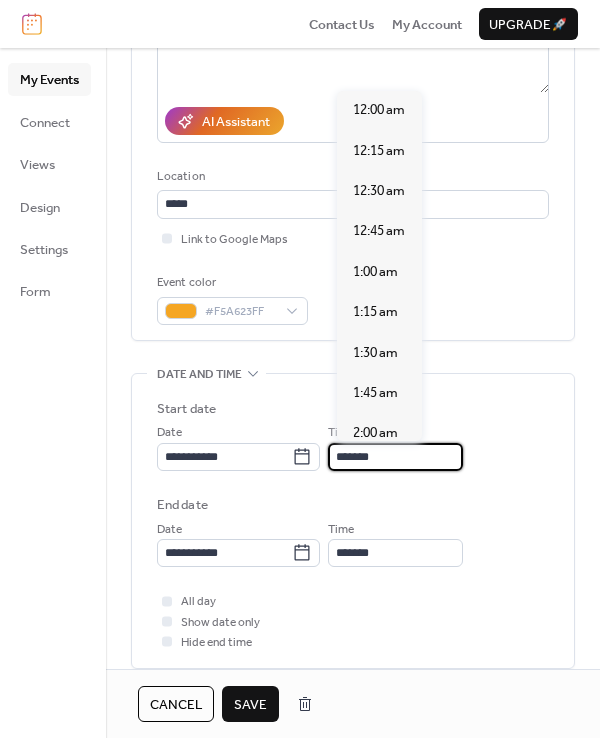 click on "*******" at bounding box center [395, 457] 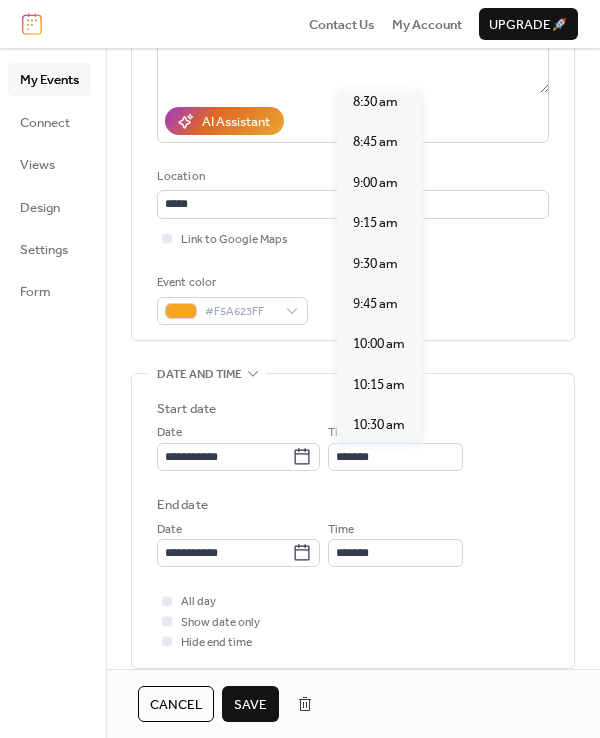 scroll, scrollTop: 1359, scrollLeft: 0, axis: vertical 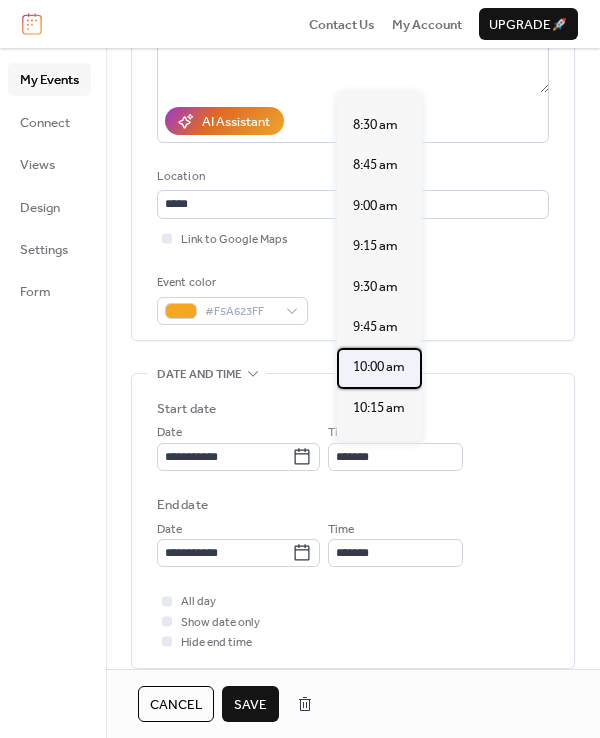 click on "10:00 am" at bounding box center (379, 368) 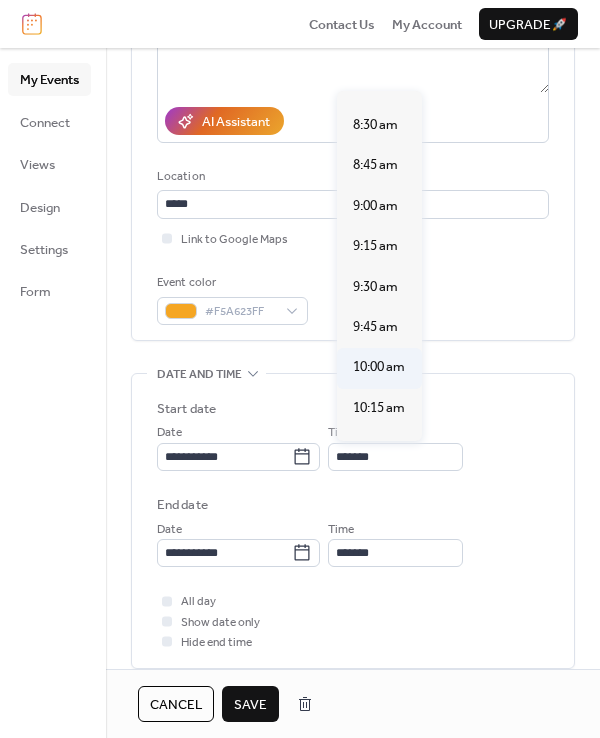 type on "********" 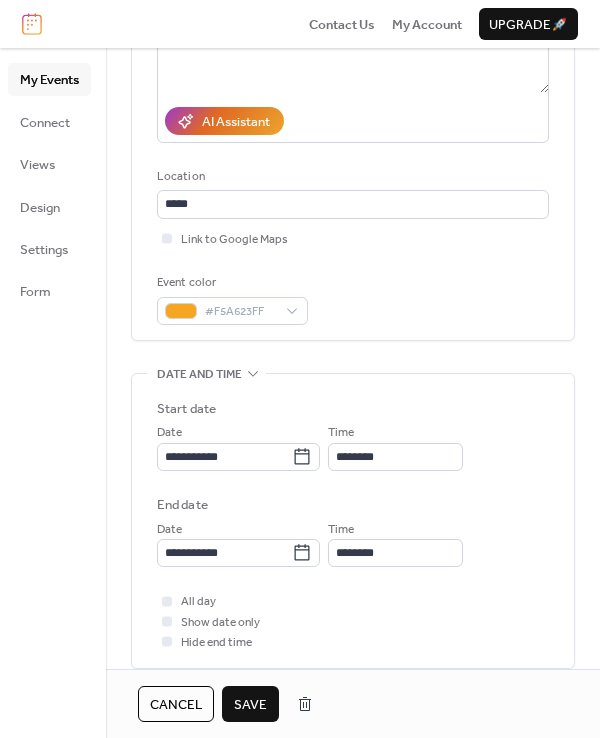 click on "Save" at bounding box center [250, 705] 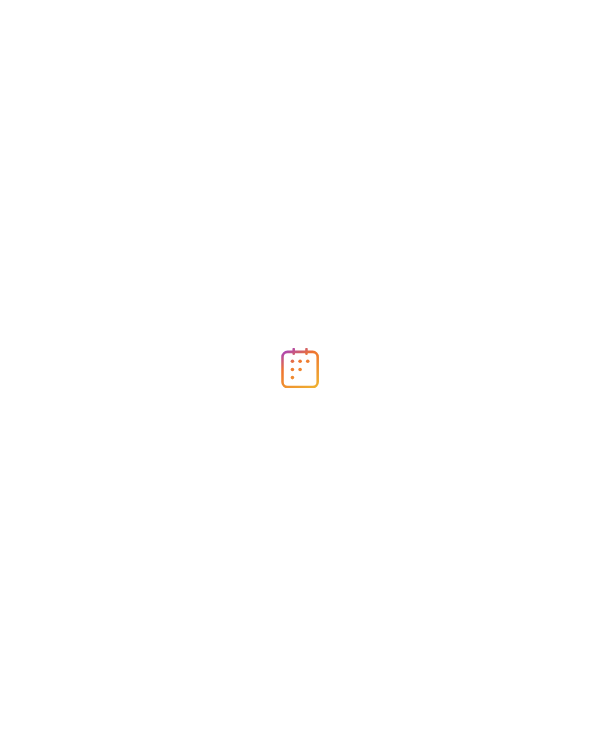 scroll, scrollTop: 0, scrollLeft: 0, axis: both 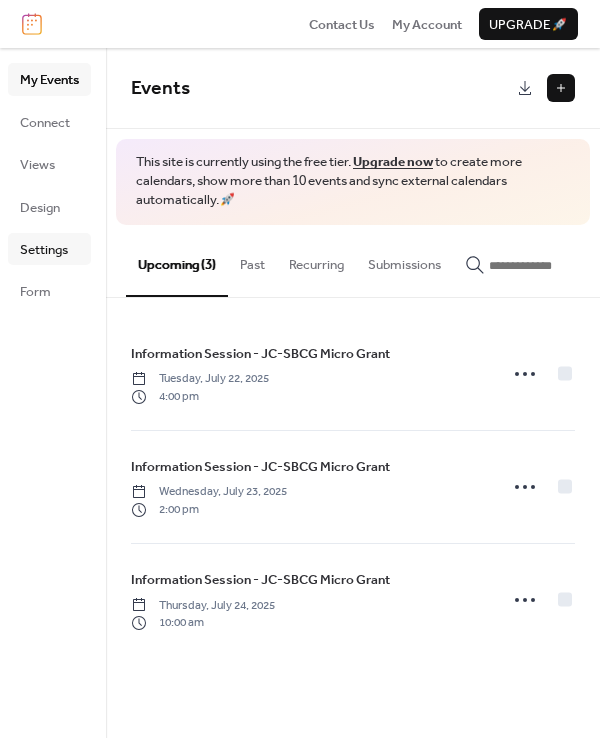 click on "Settings" at bounding box center (44, 250) 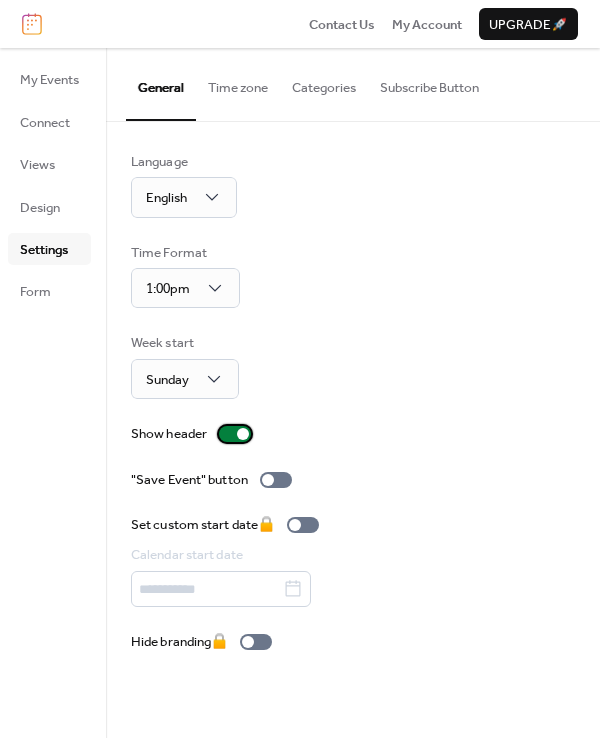 click at bounding box center [243, 434] 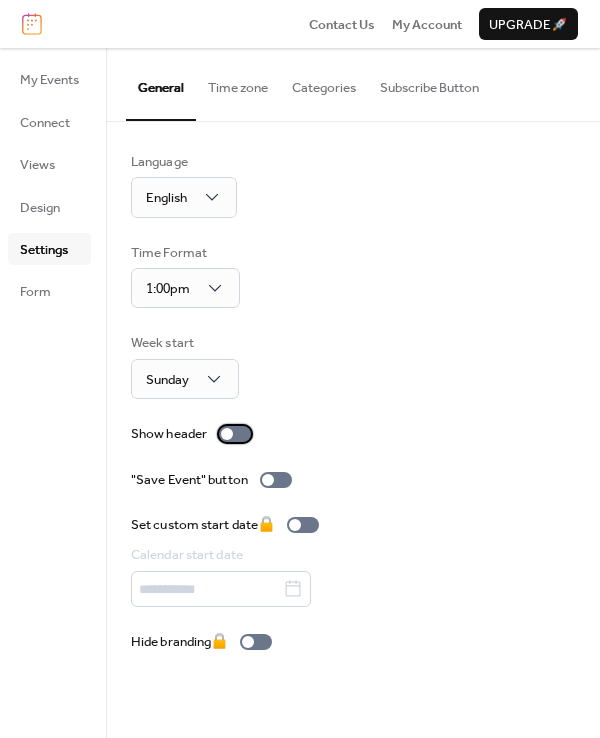 click at bounding box center (235, 434) 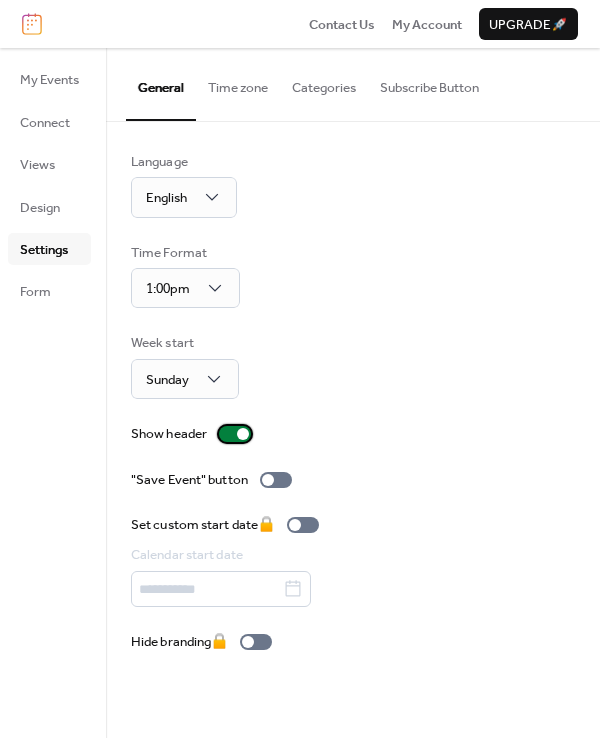 click at bounding box center [235, 434] 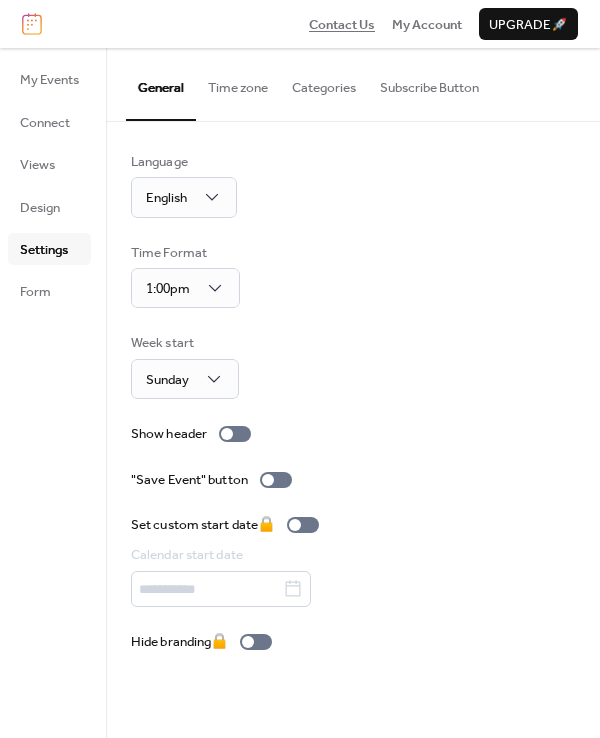 click on "Contact Us" at bounding box center (342, 25) 